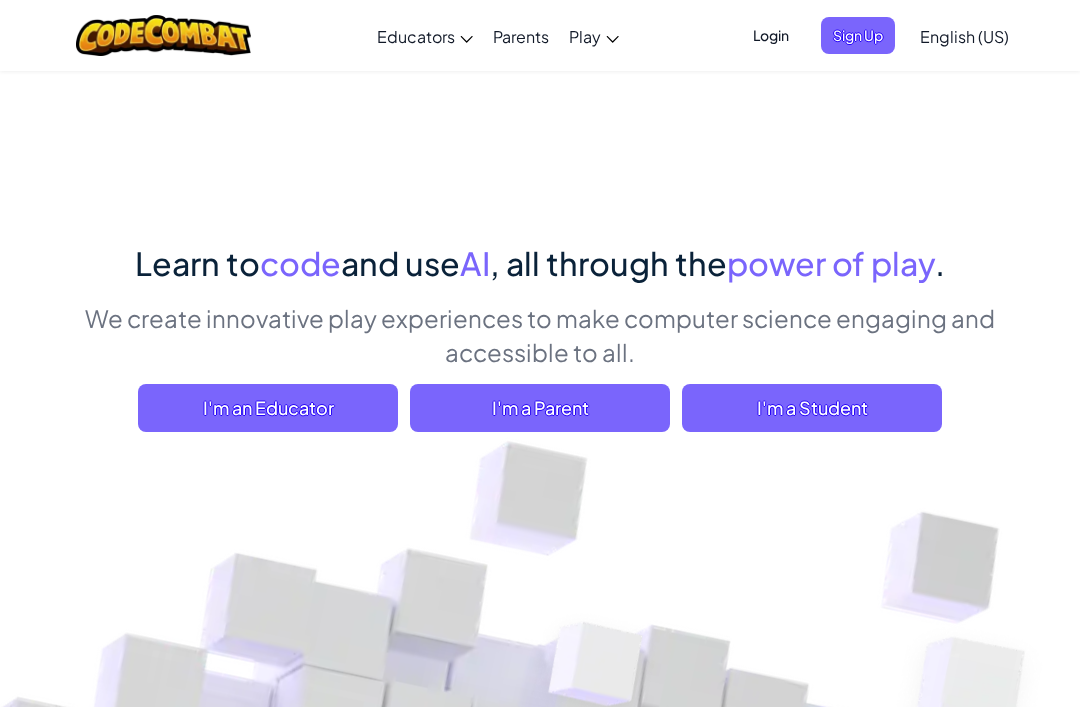 scroll, scrollTop: 0, scrollLeft: 0, axis: both 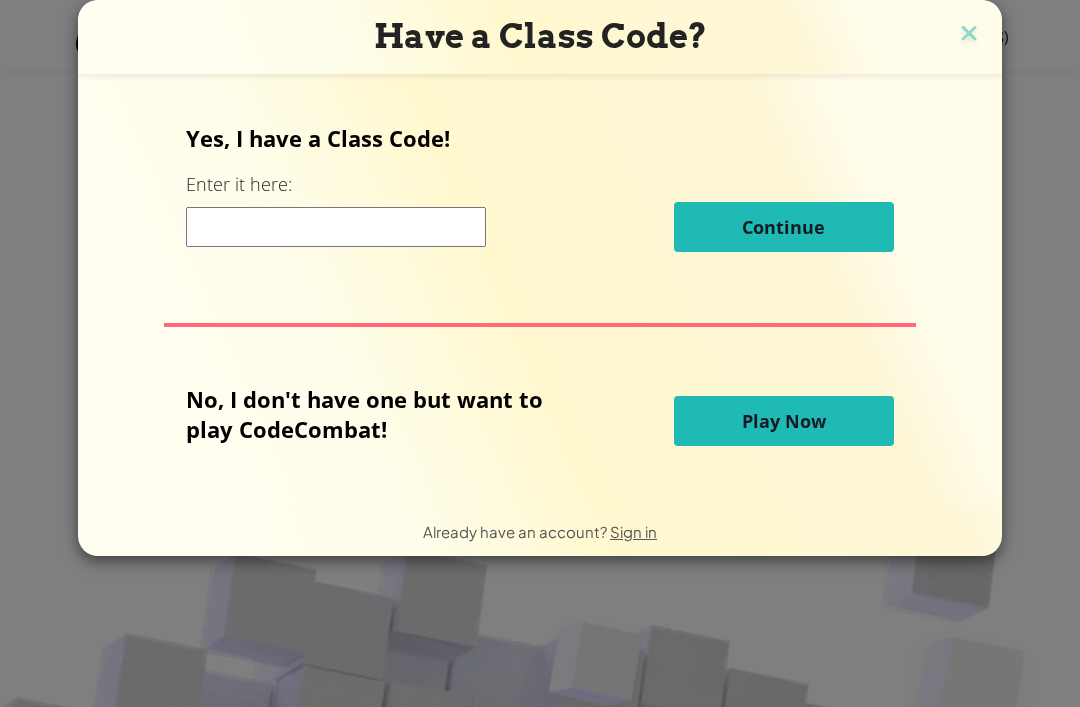 click on "Play Now" at bounding box center [784, 421] 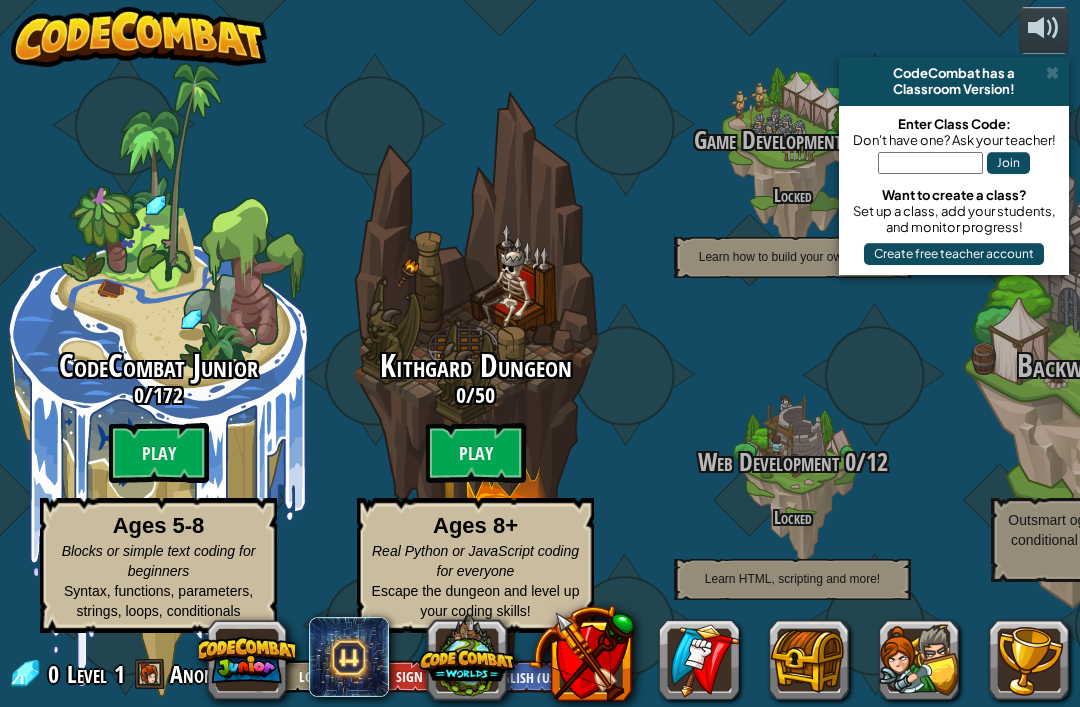 click on "Play" at bounding box center (159, 453) 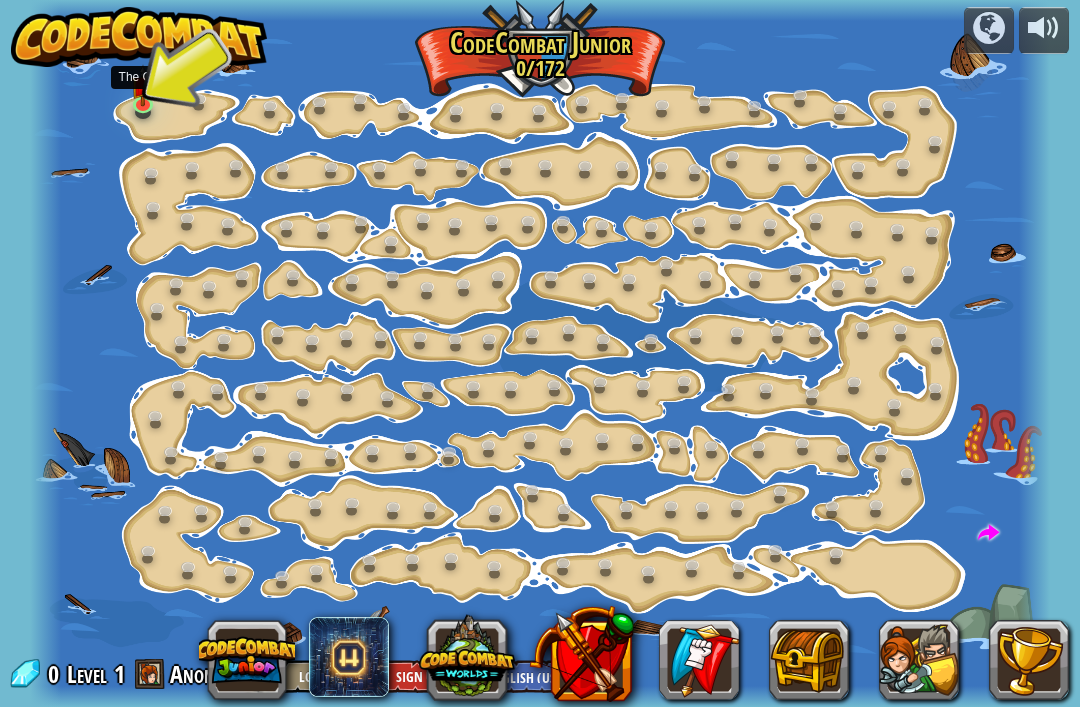 click at bounding box center (146, 106) 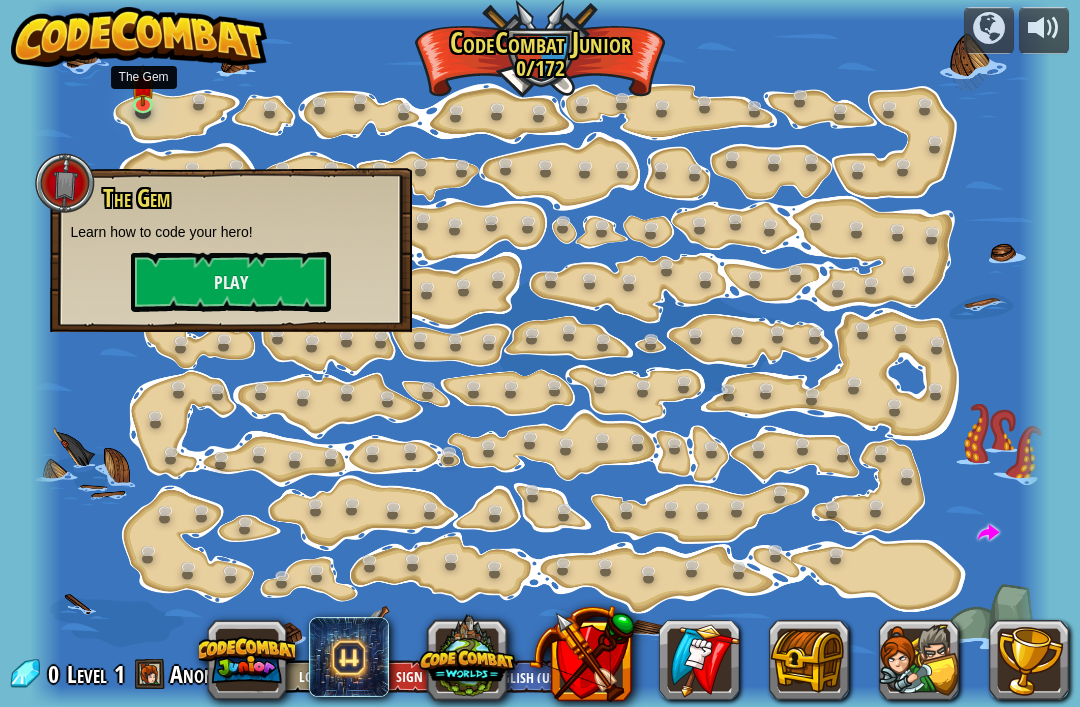 click on "Play" at bounding box center [231, 282] 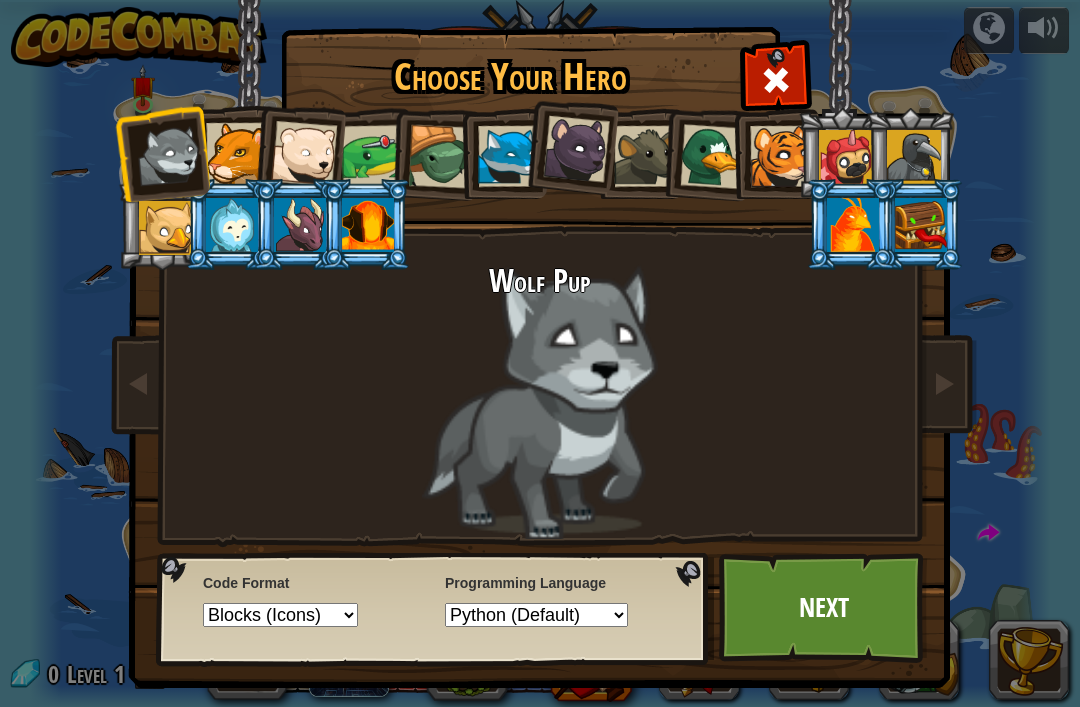click at bounding box center [236, 153] 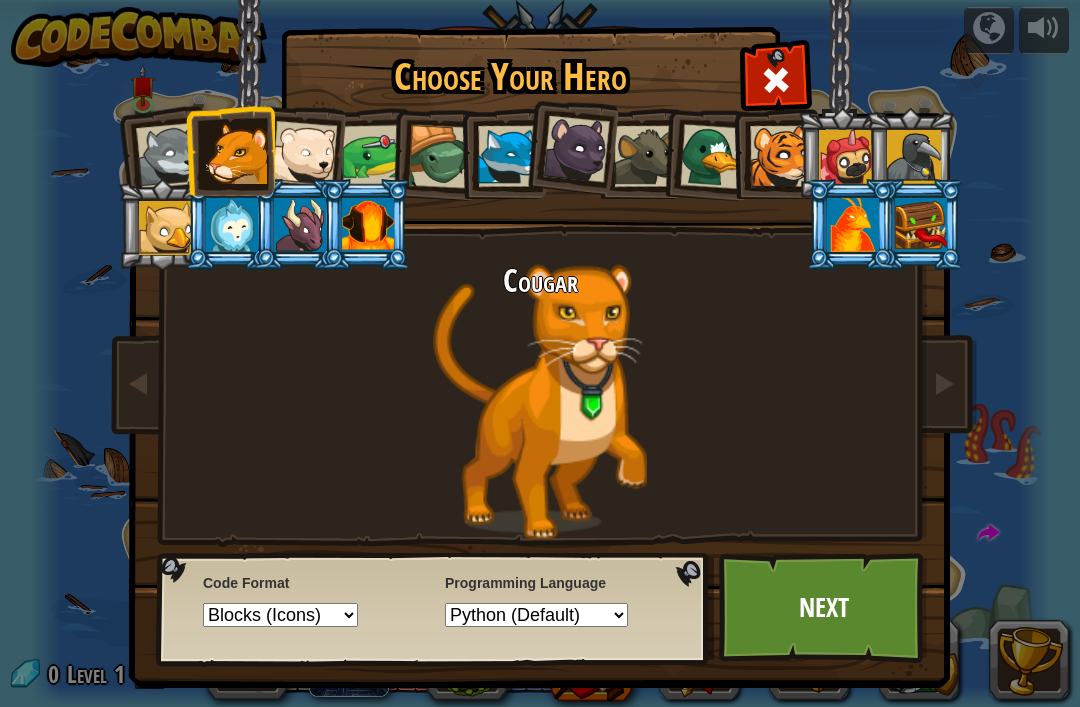 click at bounding box center (914, 157) 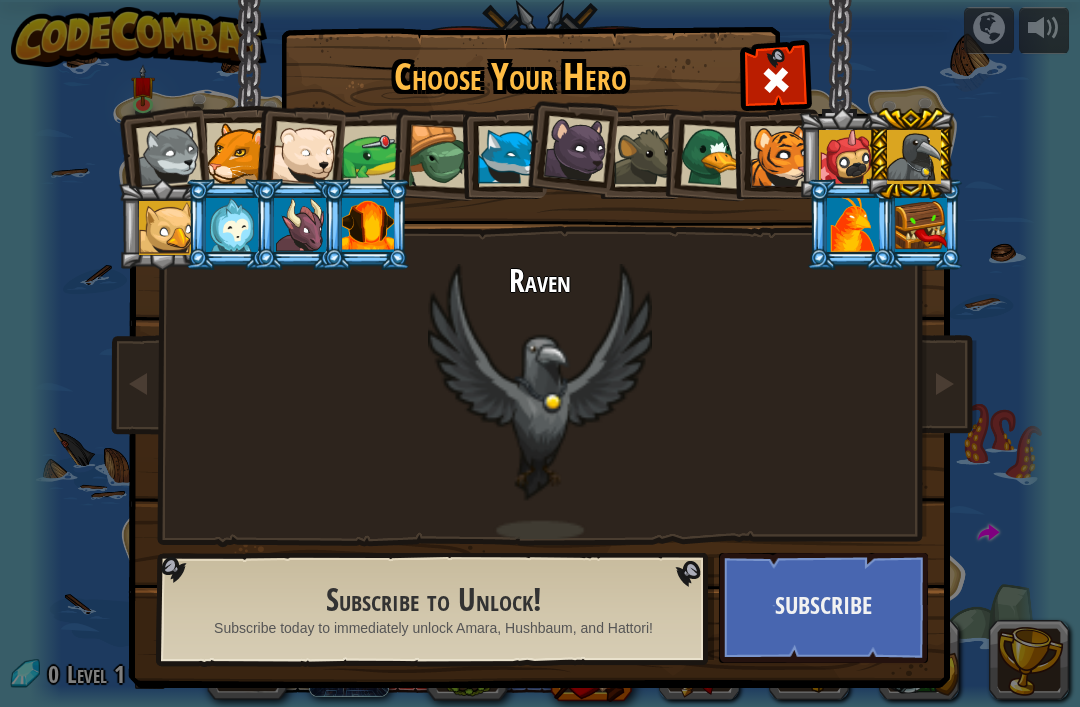click at bounding box center [914, 157] 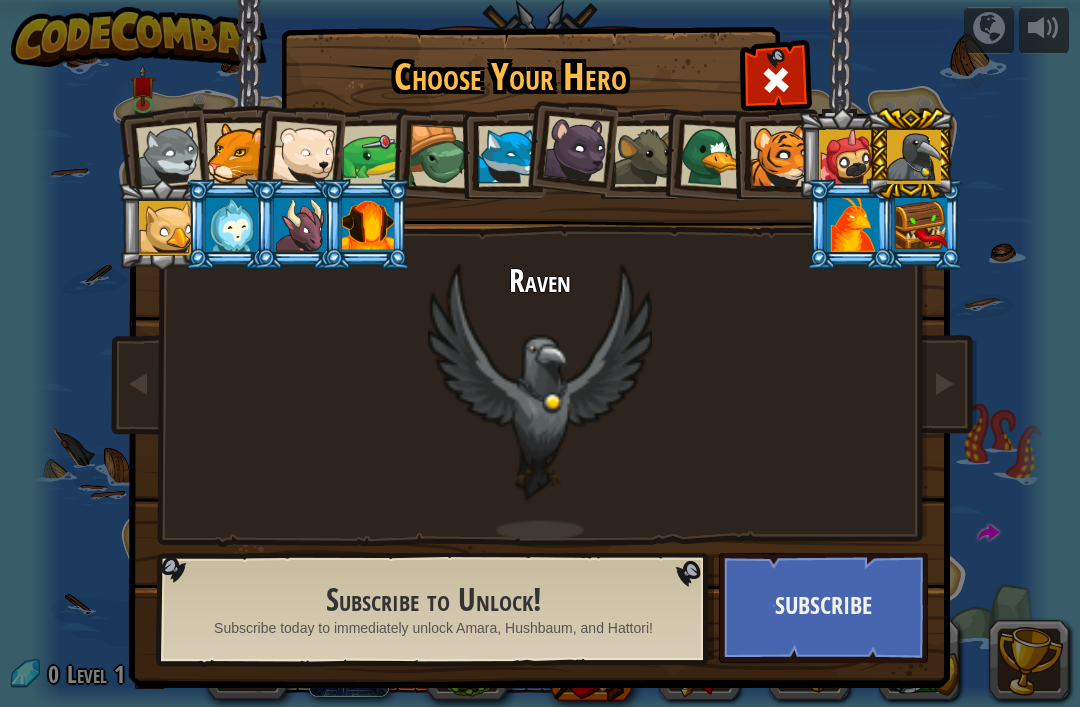 click at bounding box center [236, 153] 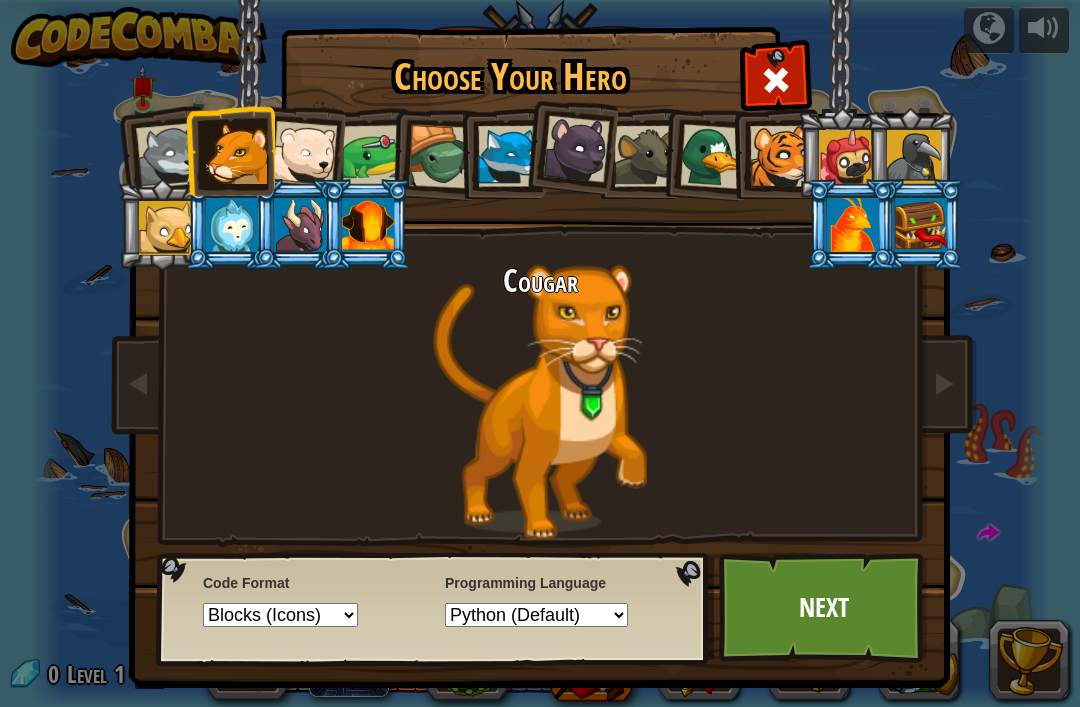 click at bounding box center [576, 149] 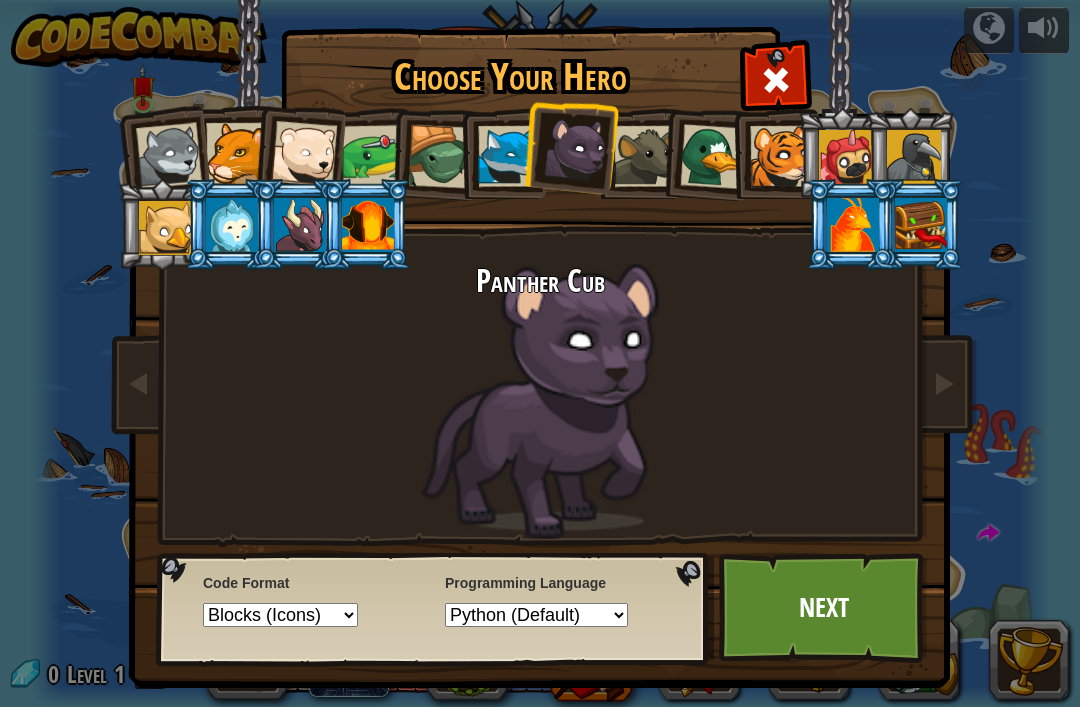 click on "Next" at bounding box center [823, 608] 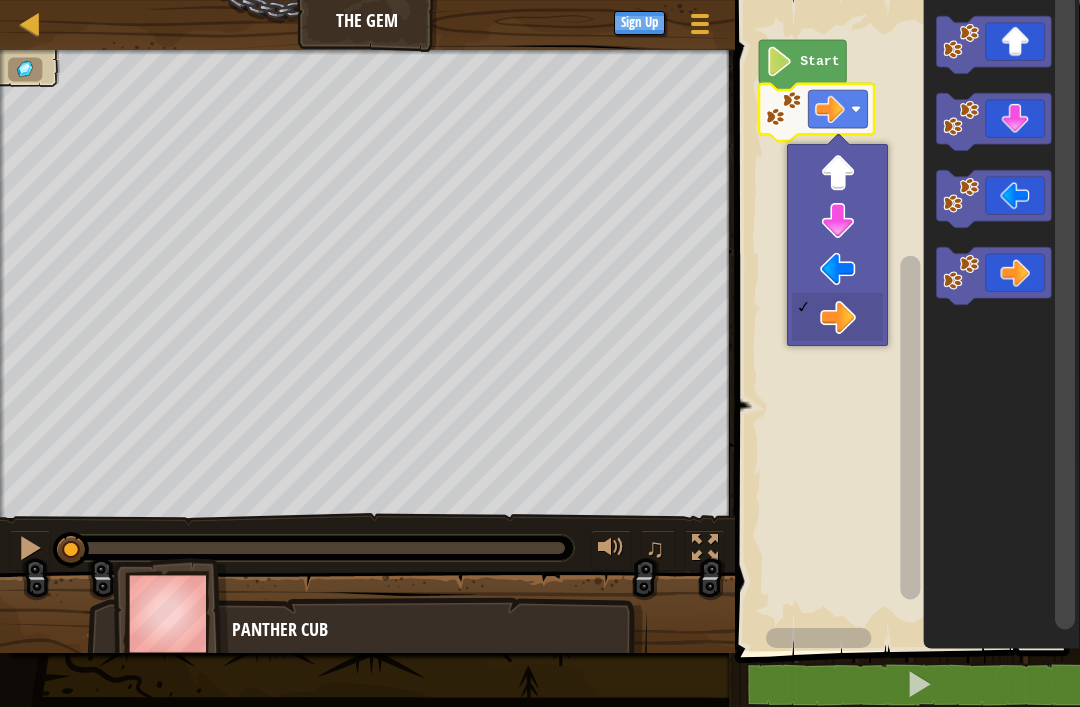 click 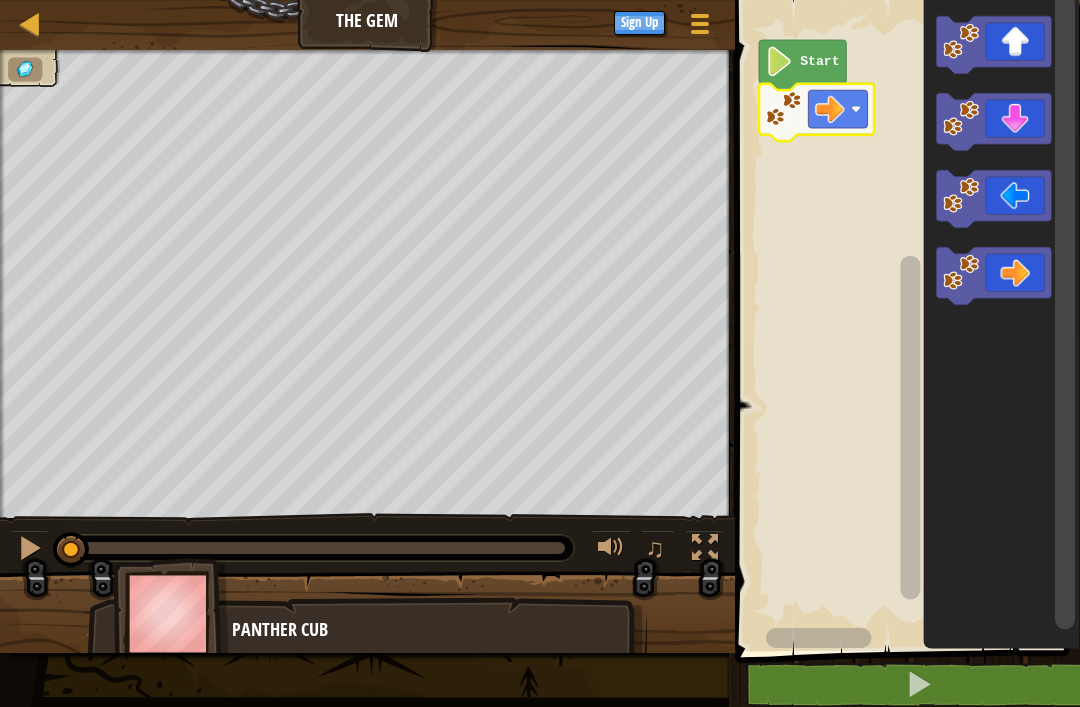 click on "Start" 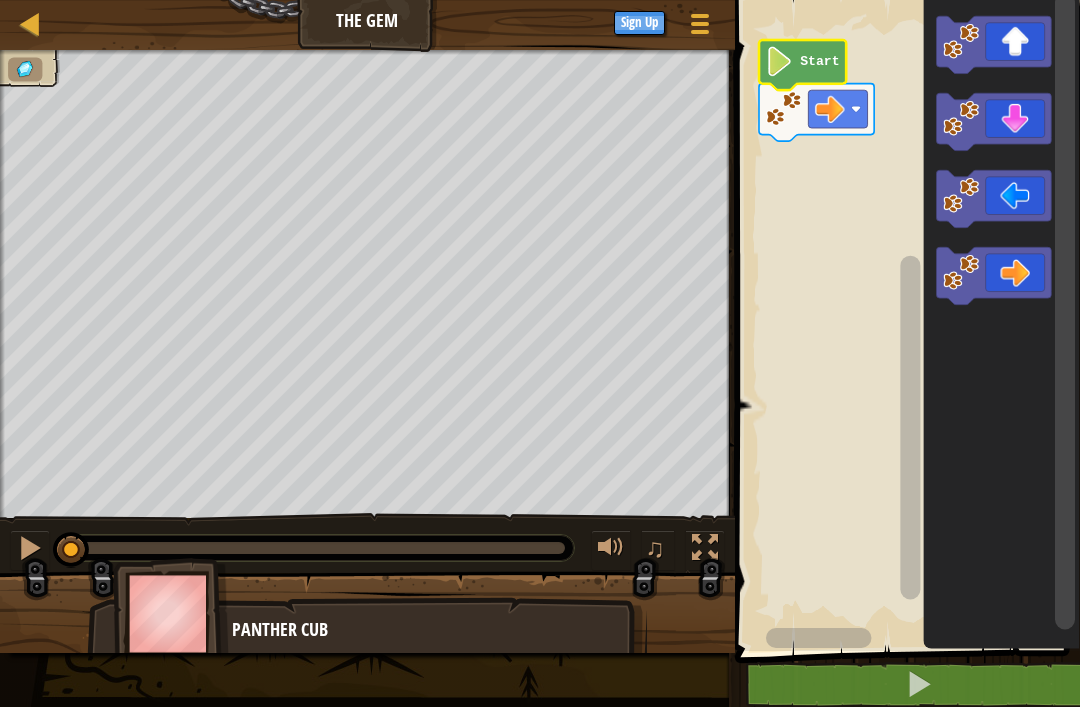 click 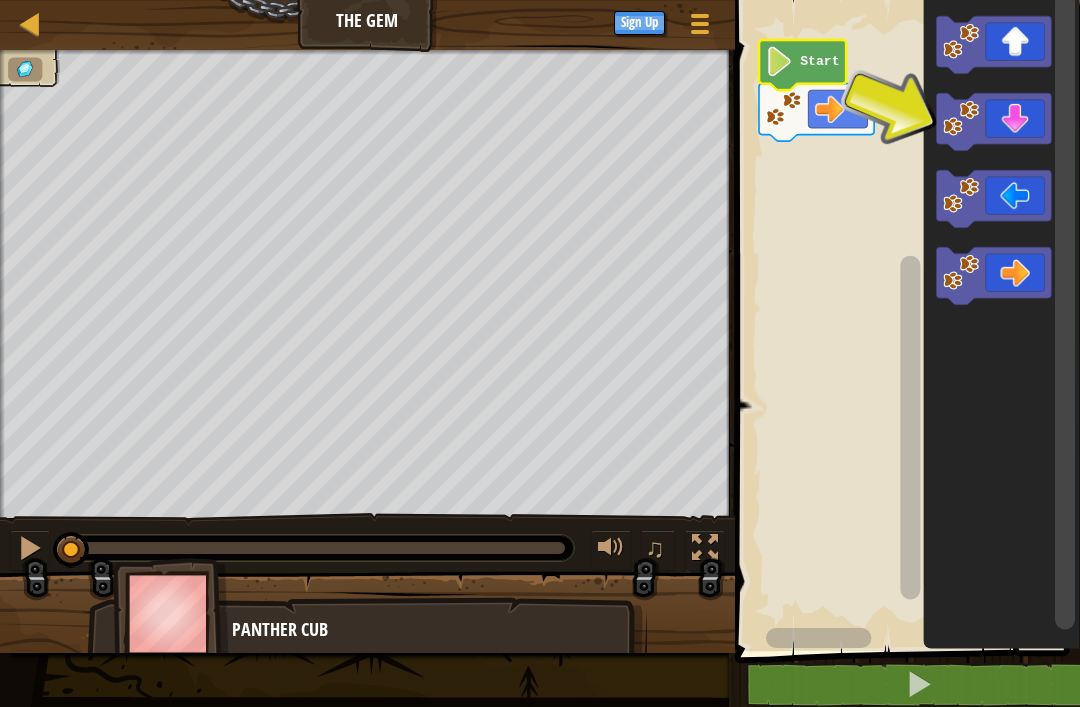 click 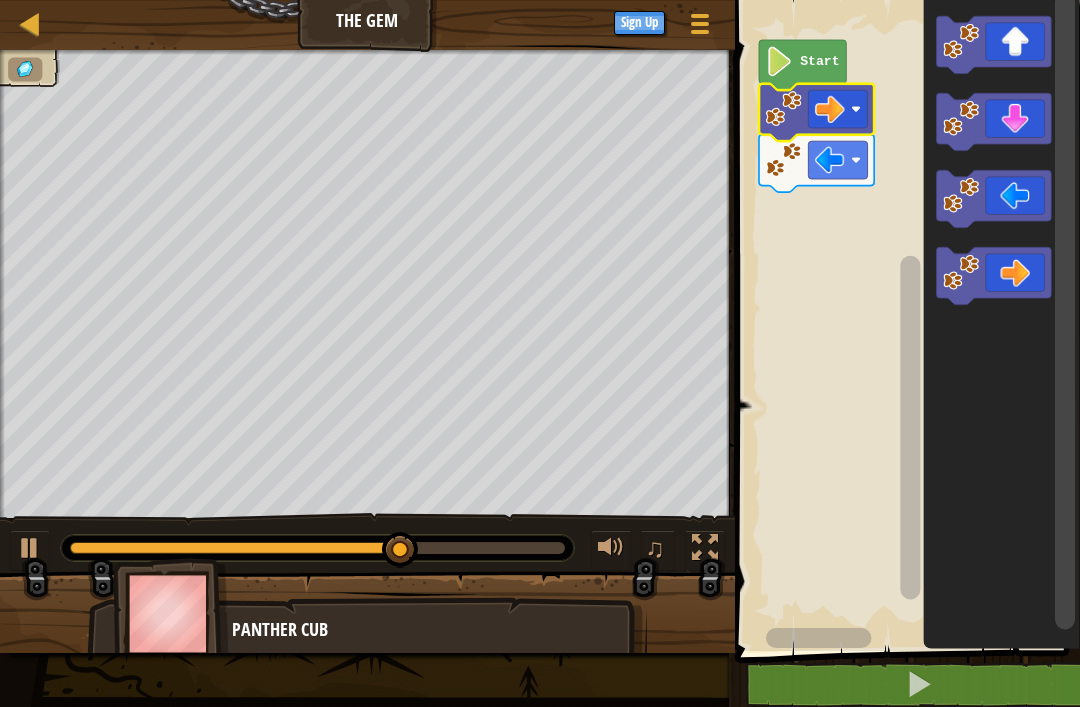 click 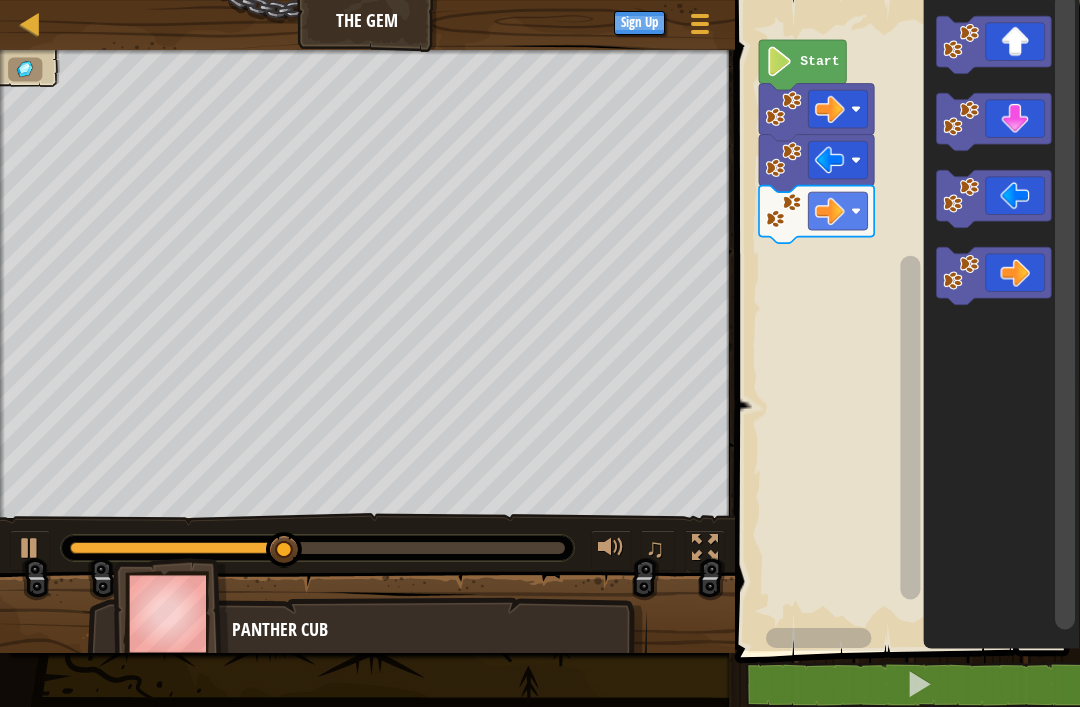 click 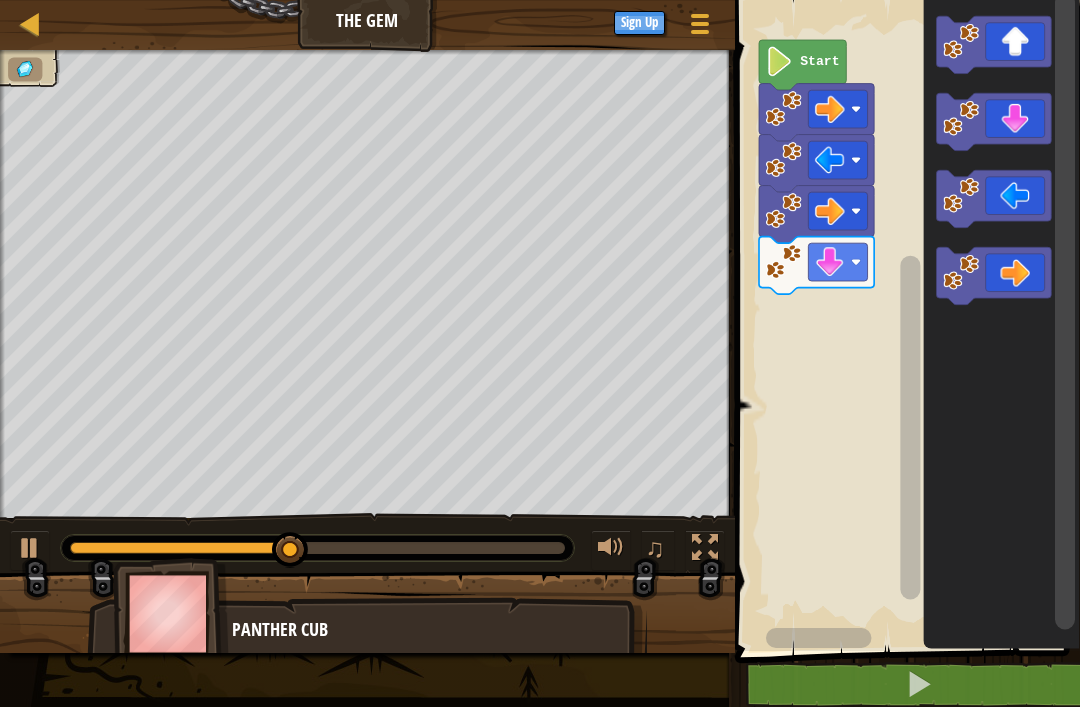 click 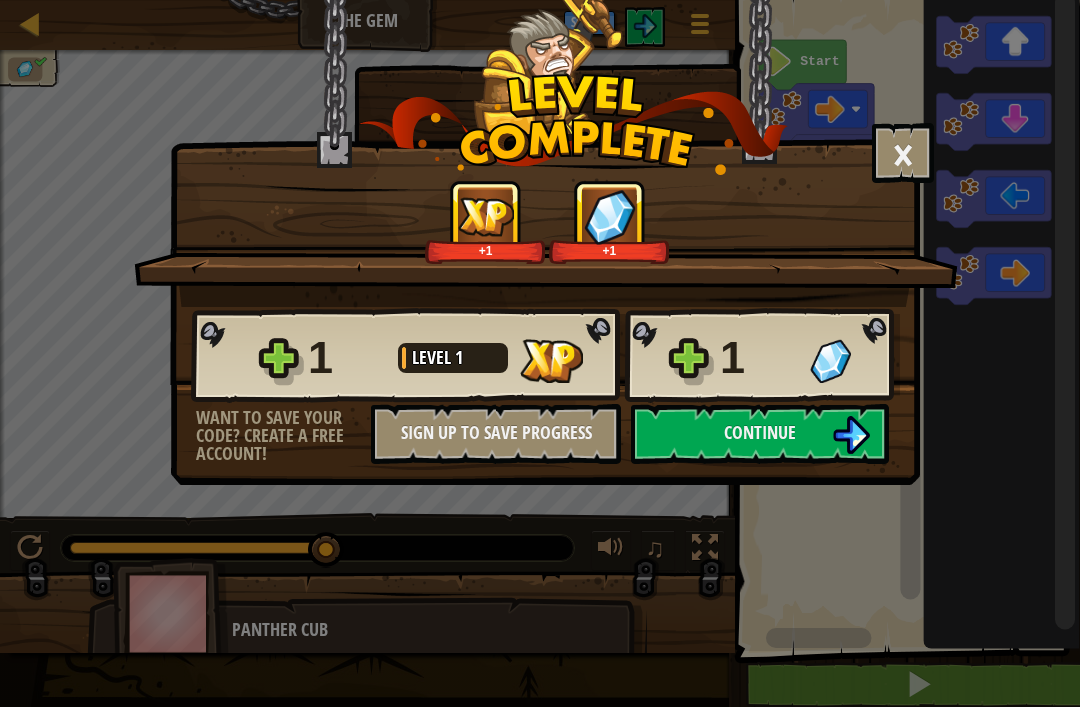click on "Continue" at bounding box center [760, 434] 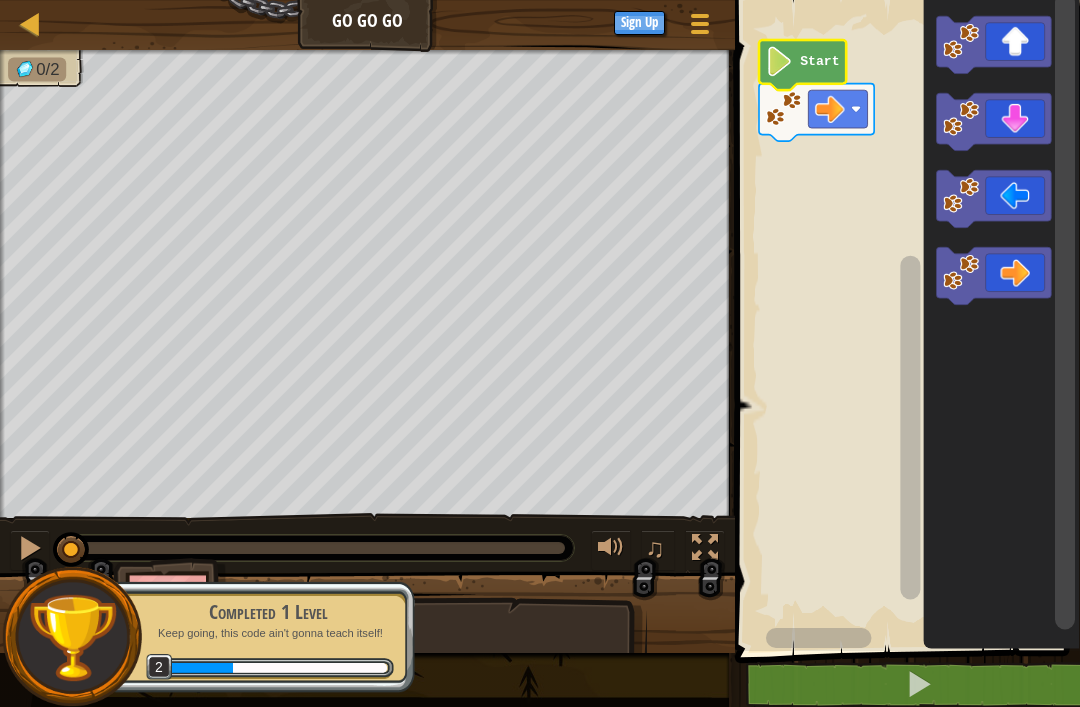 click on "Start" 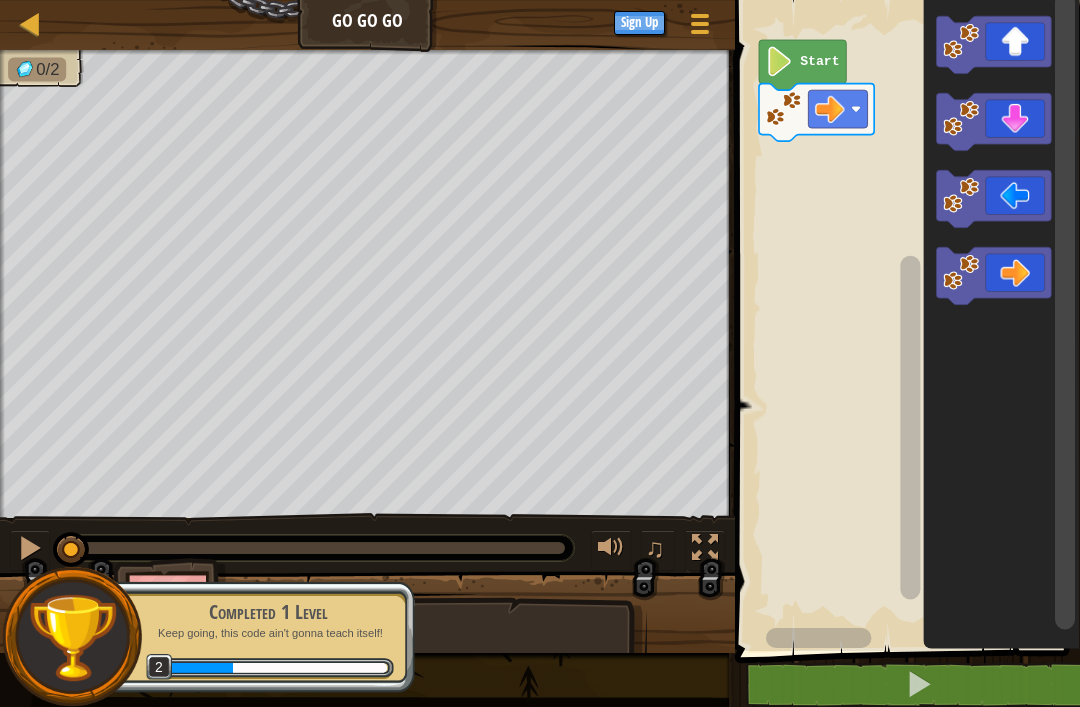 click 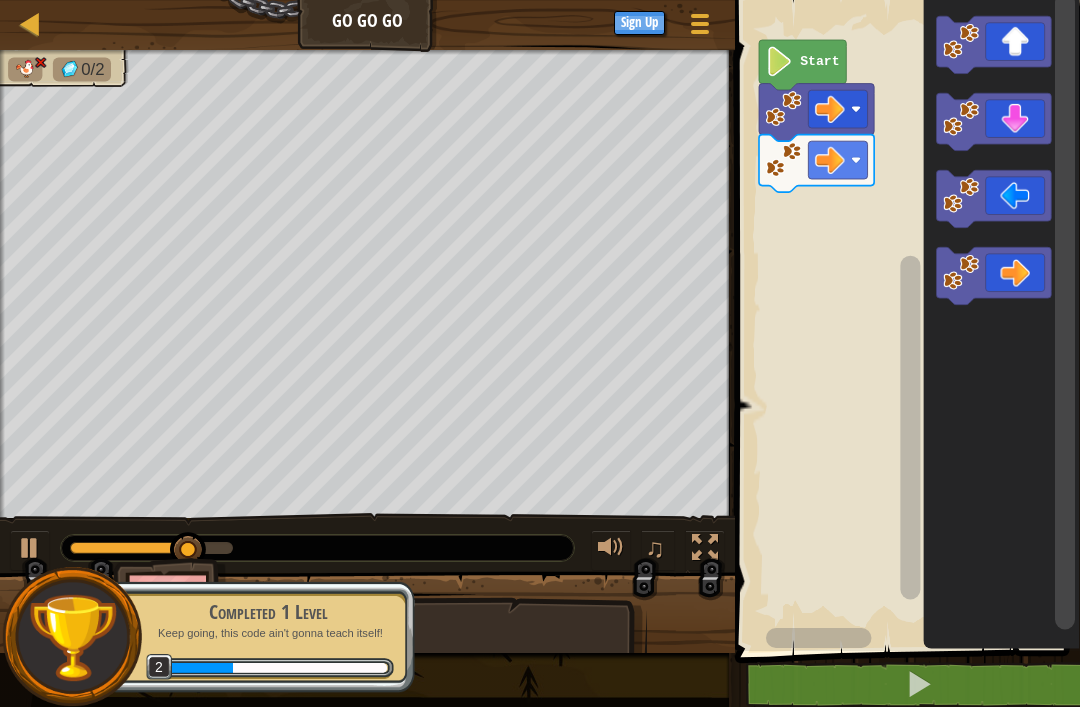 click 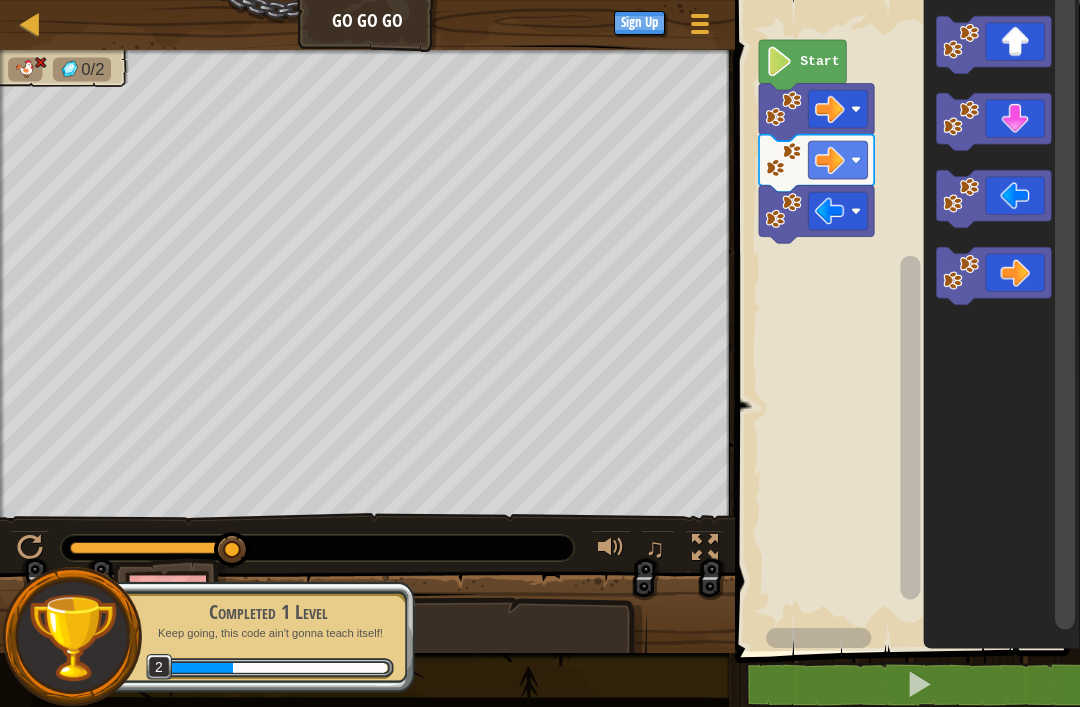 click 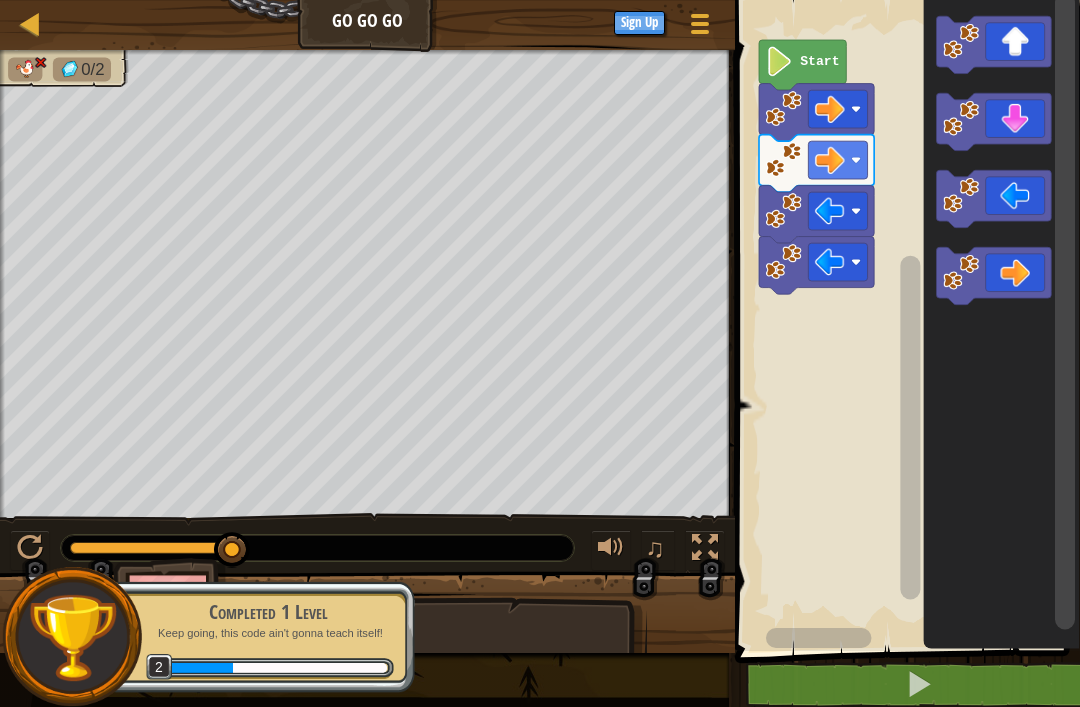 click 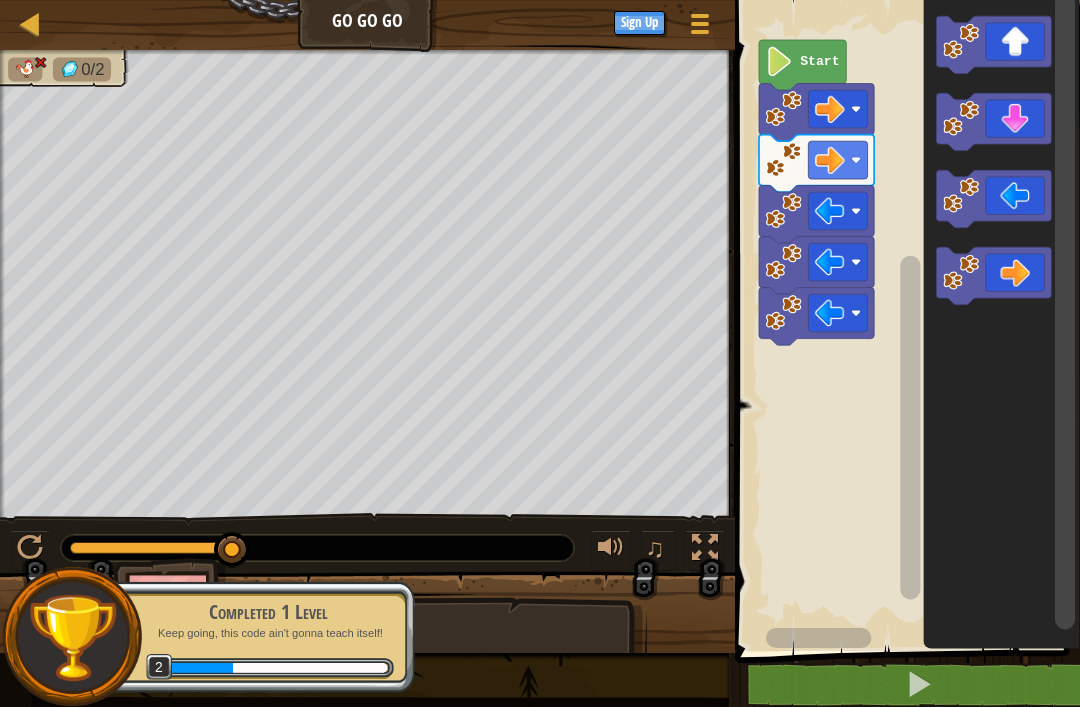 click 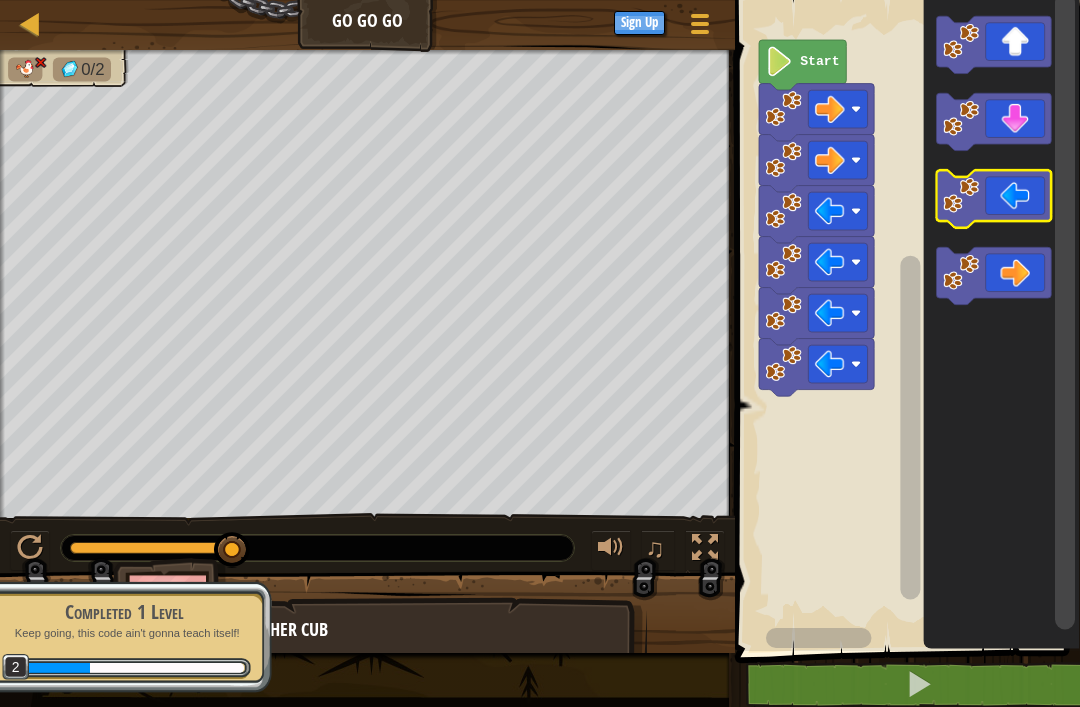 click 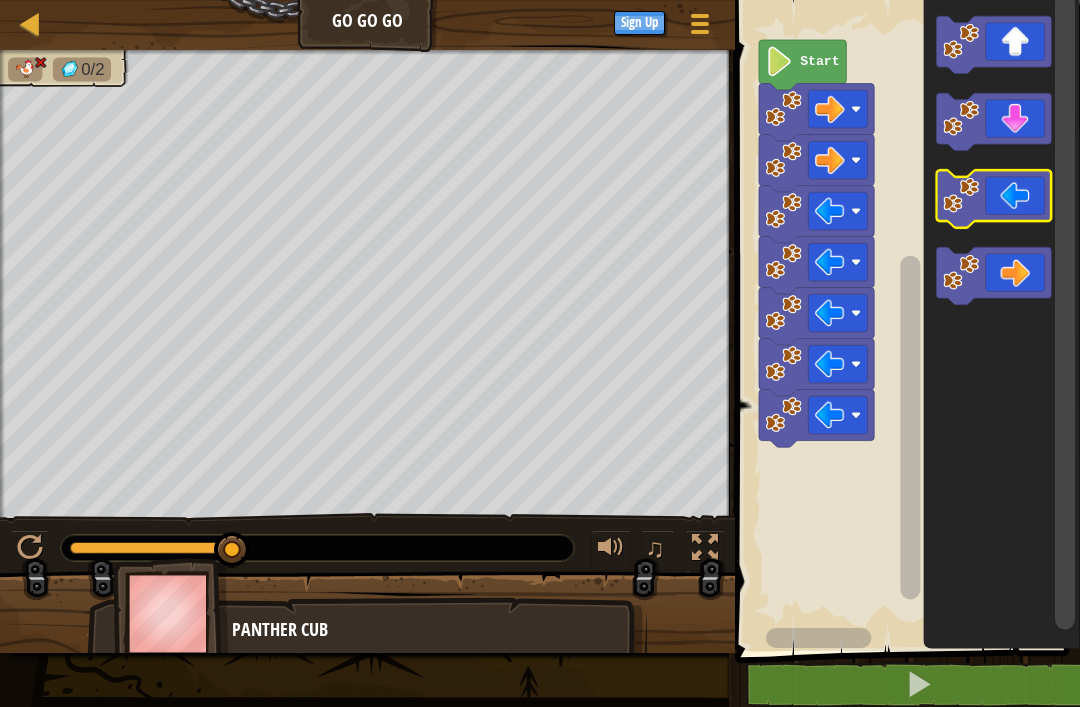 click 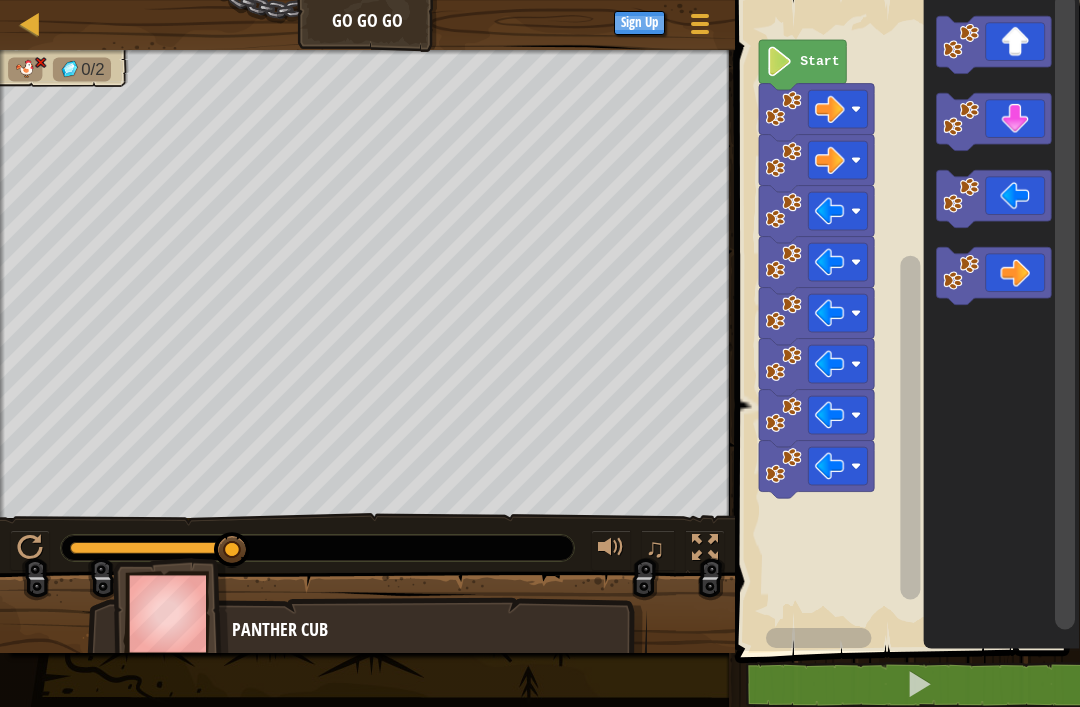 click 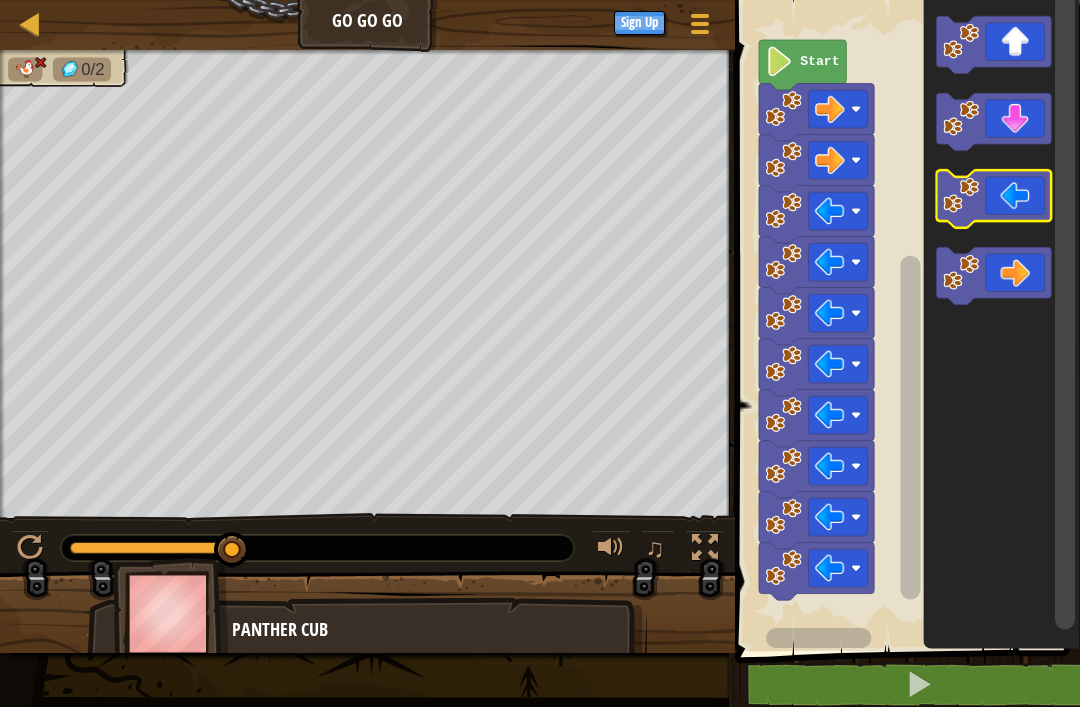 click 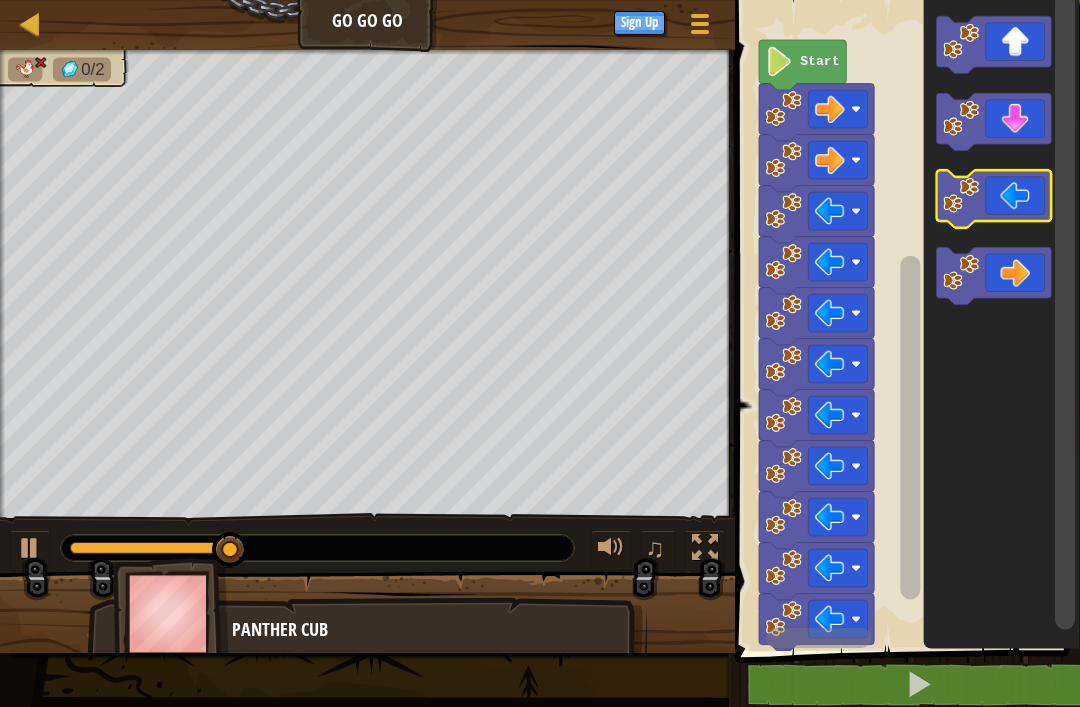 click 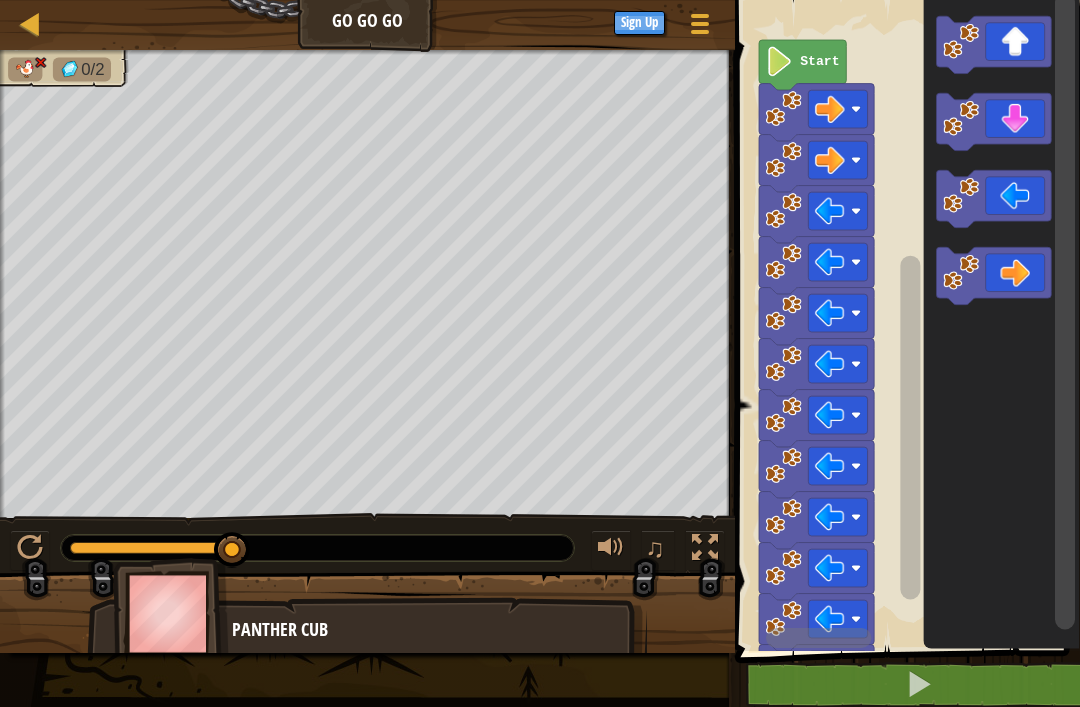 click 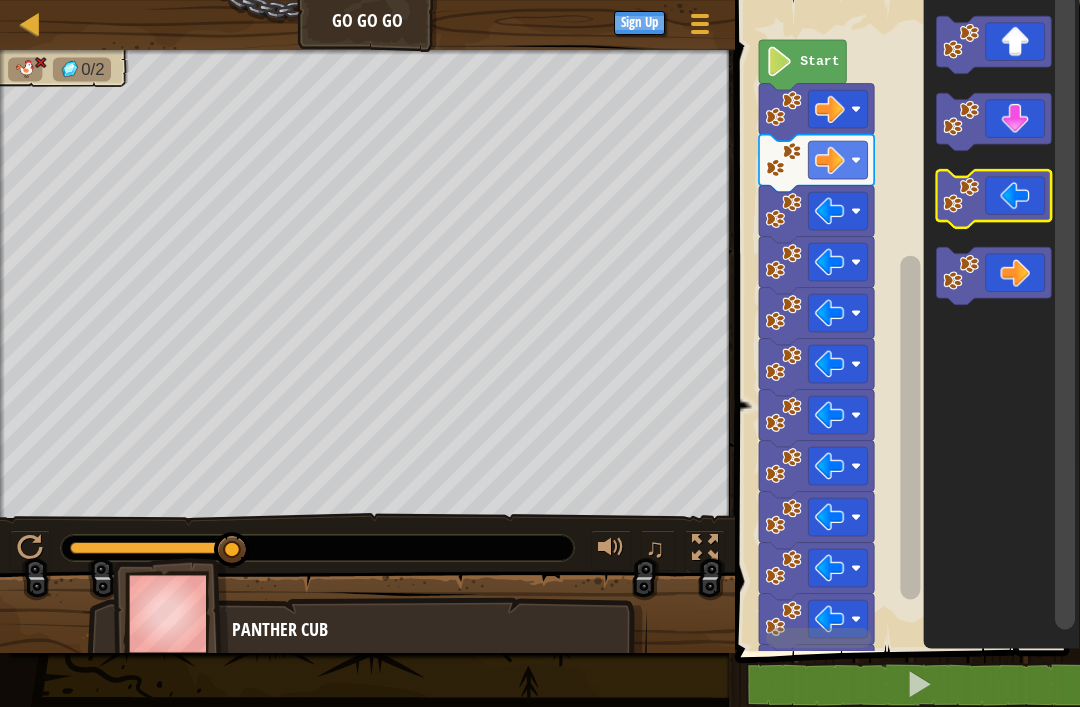click 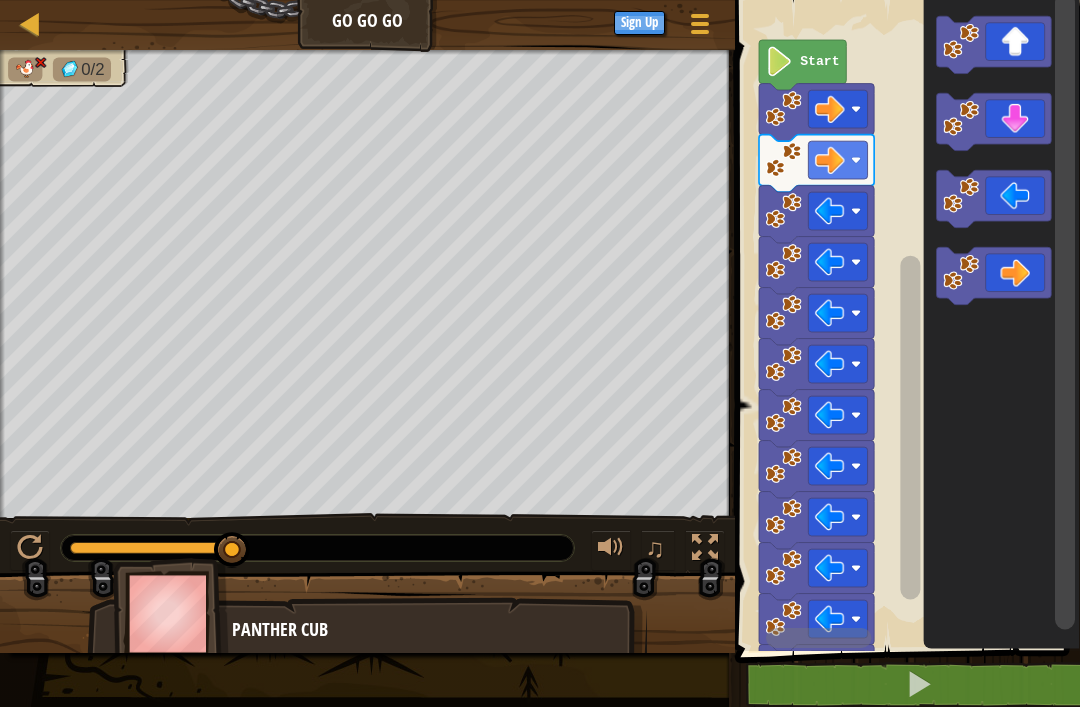 click at bounding box center [30, 548] 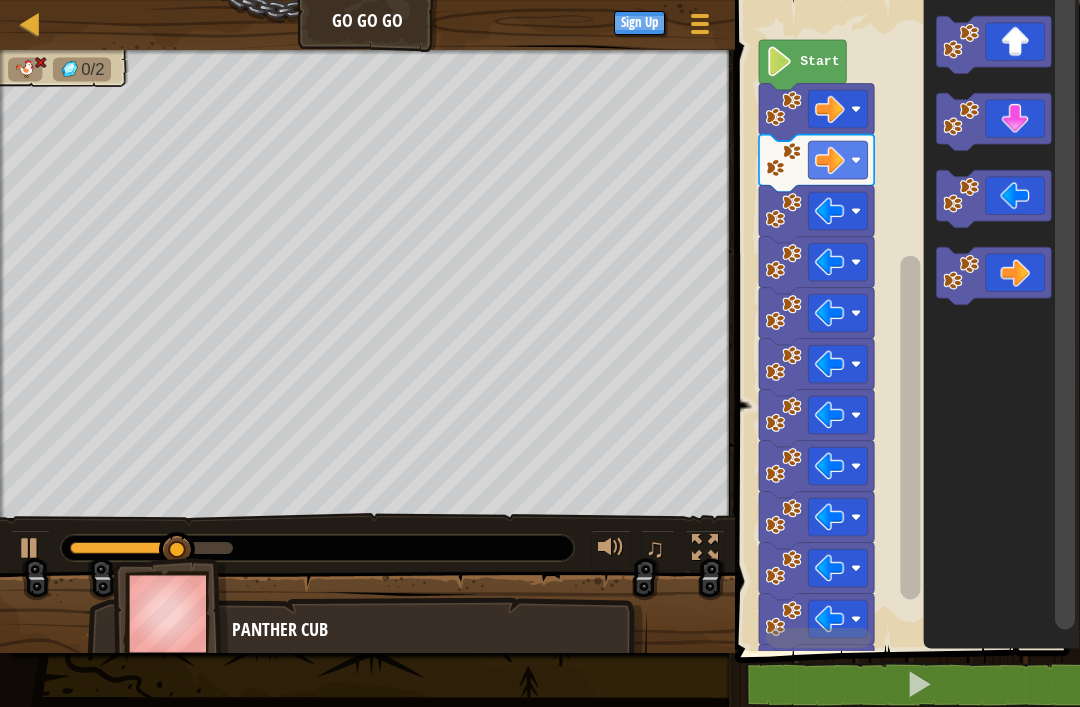 click on "♫" at bounding box center (367, 543) 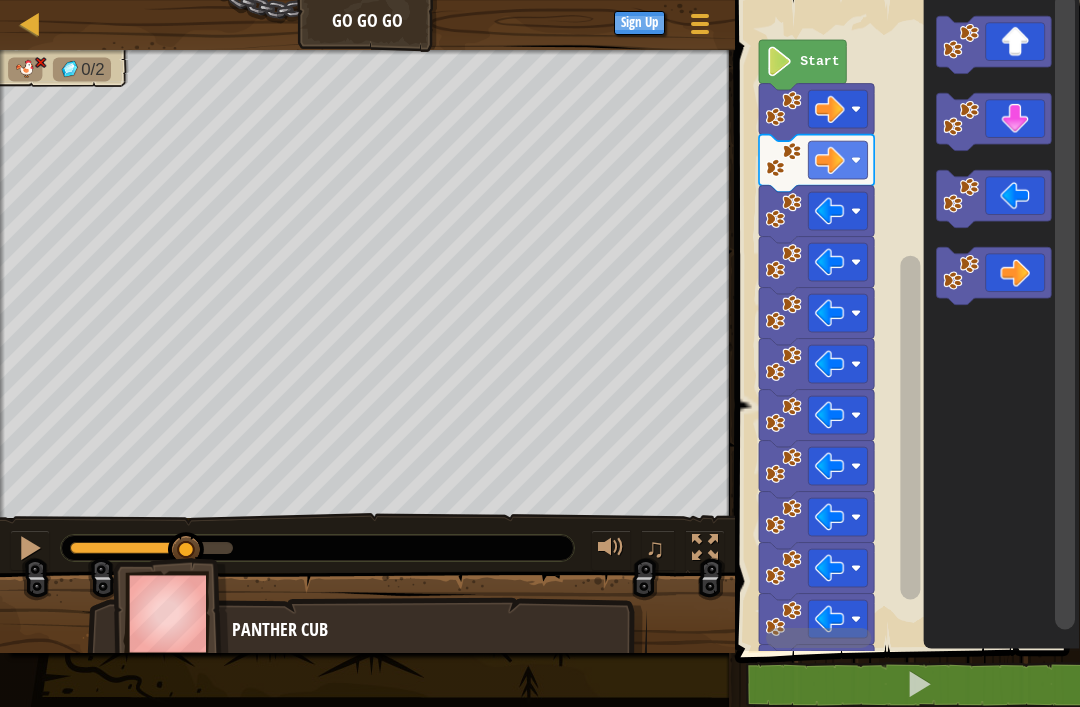 click at bounding box center [30, 550] 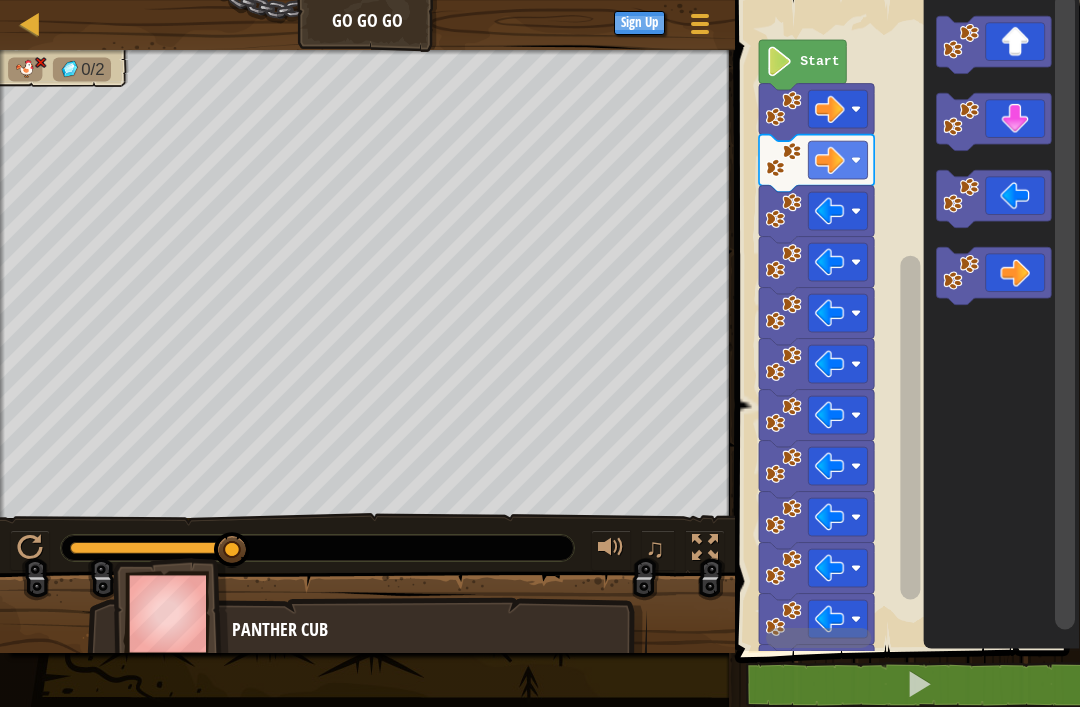 click at bounding box center [30, 550] 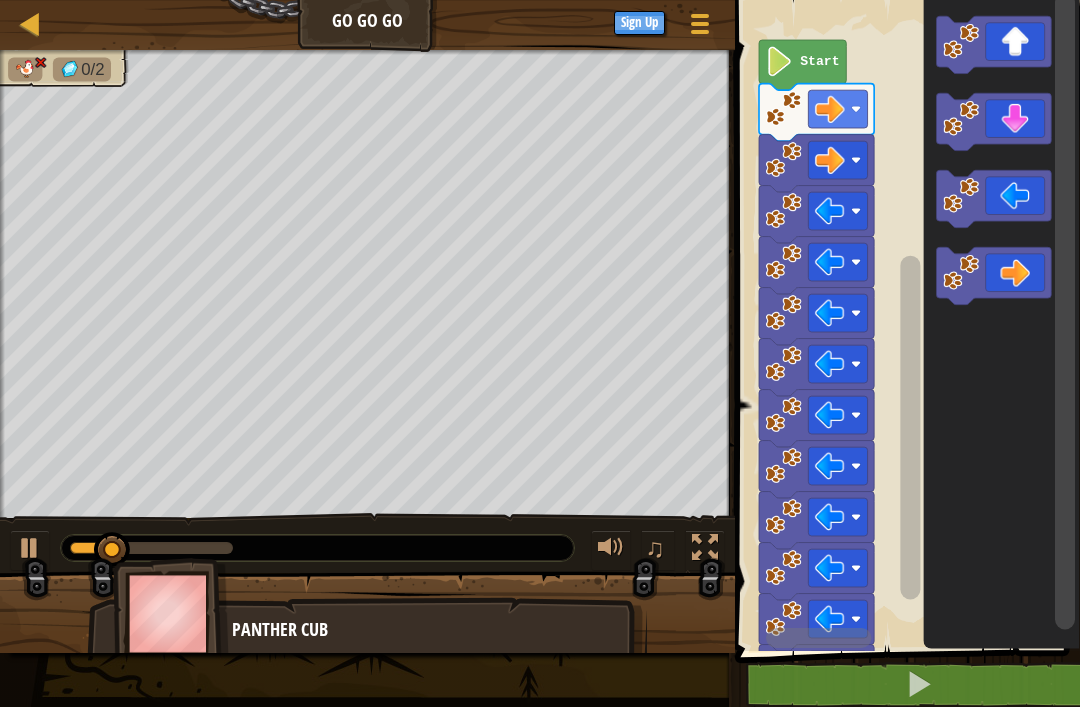 click at bounding box center (30, 548) 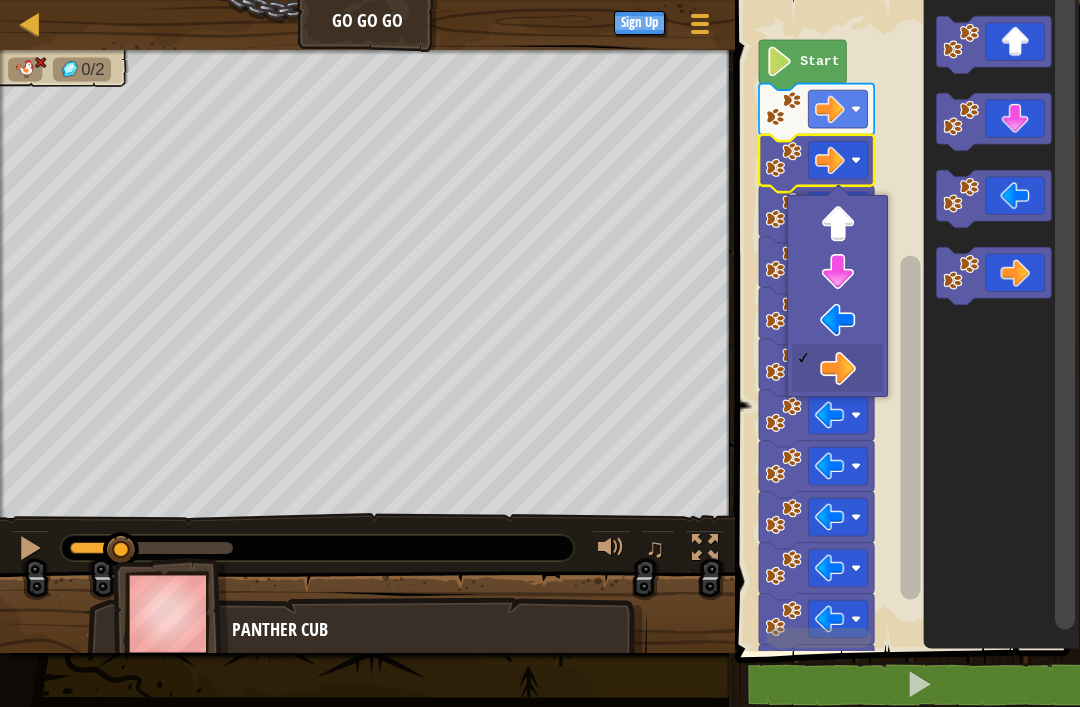 click on "Map" at bounding box center [45, 24] 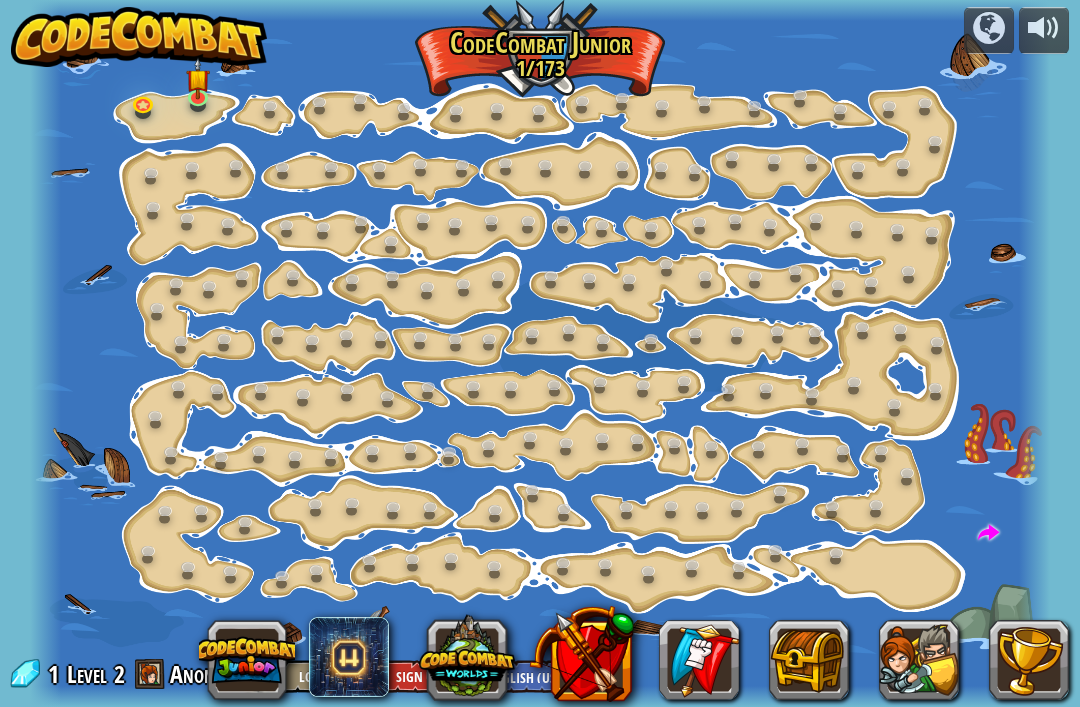 click at bounding box center [539, 353] 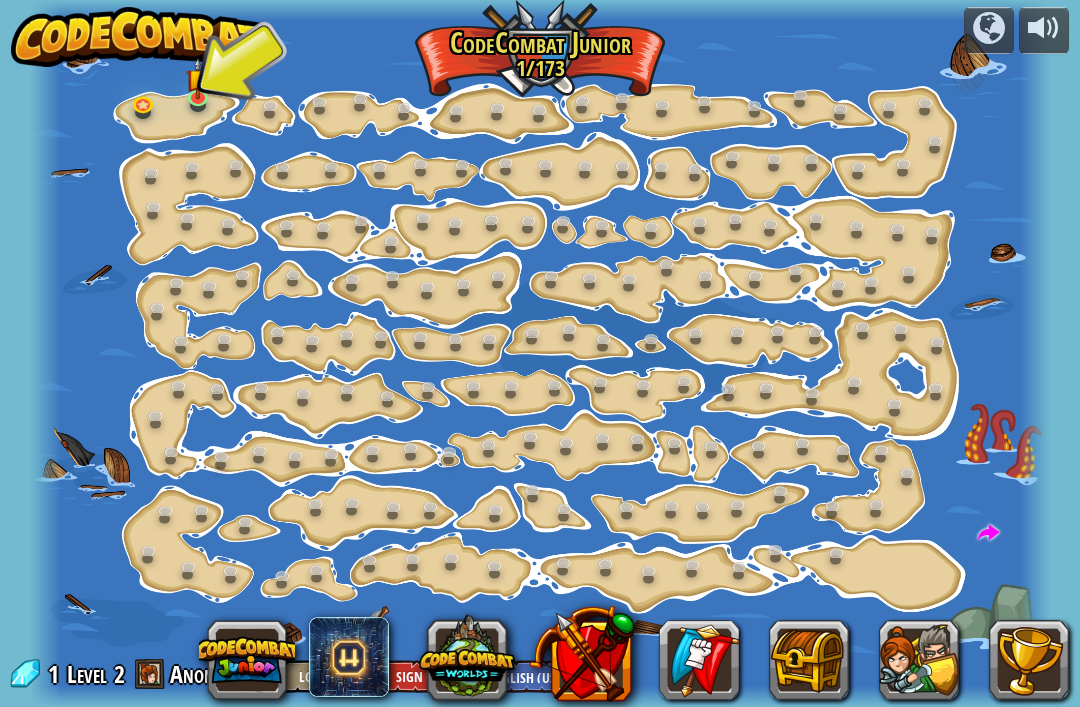 click at bounding box center (198, 79) 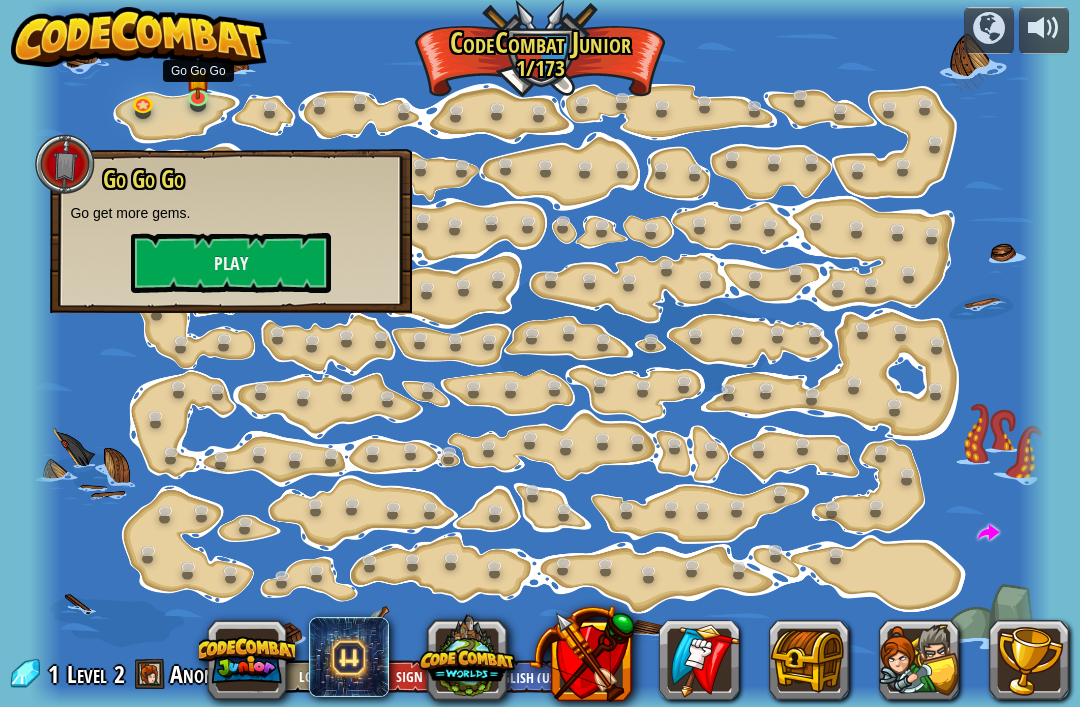 click on "Play" at bounding box center [231, 263] 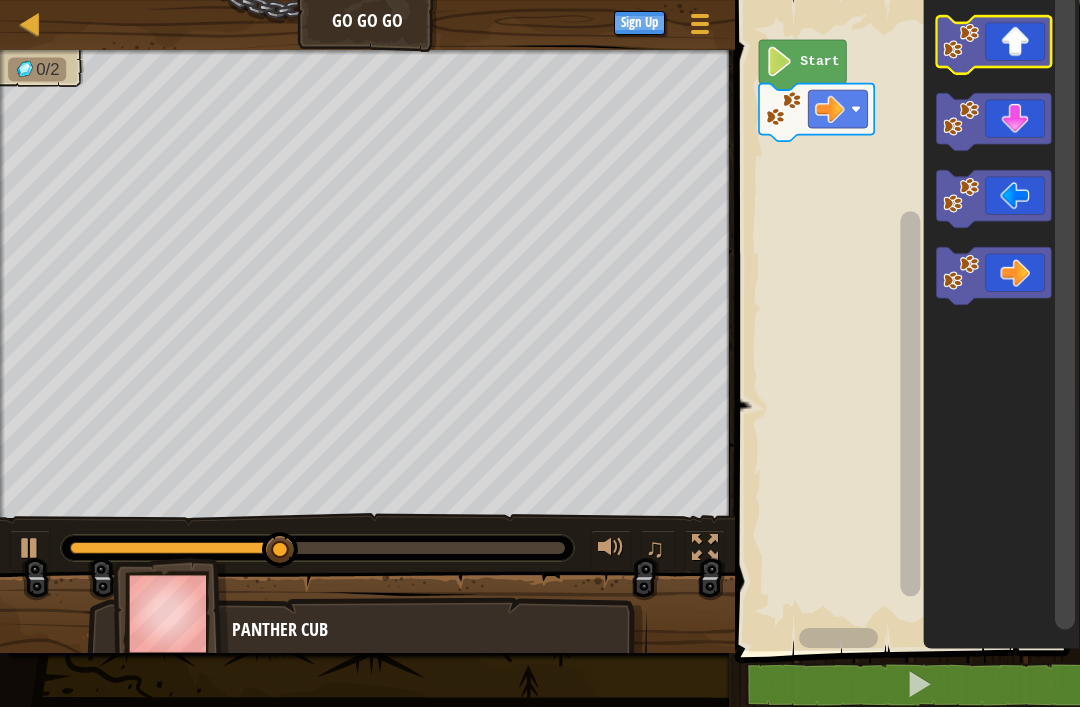 click 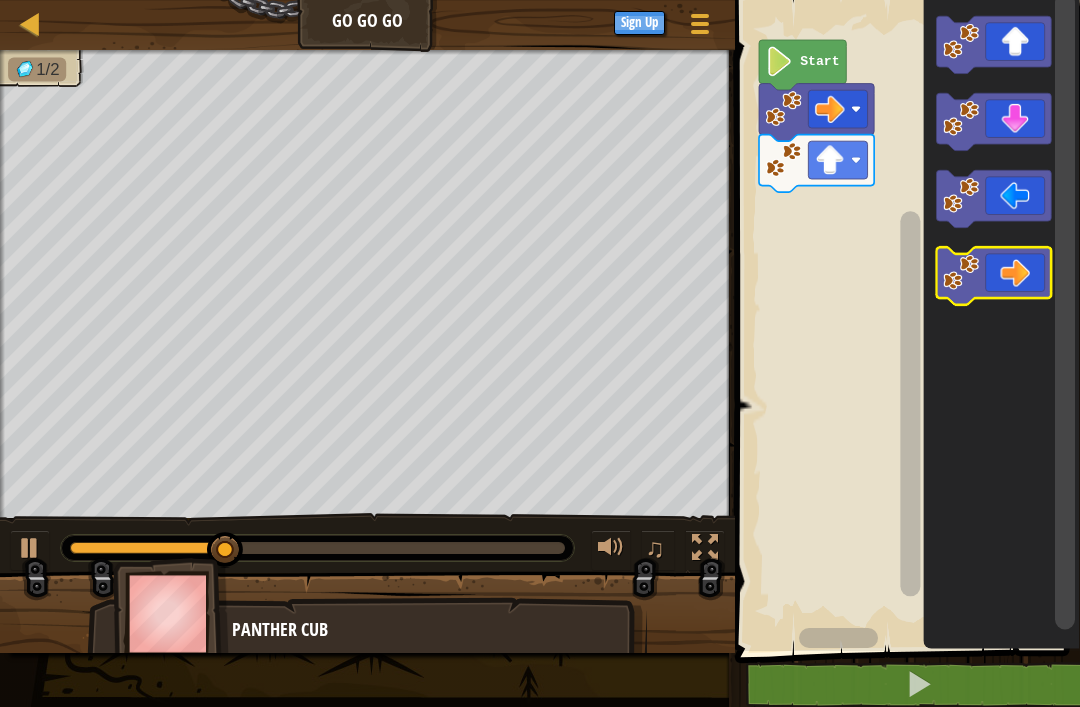 click 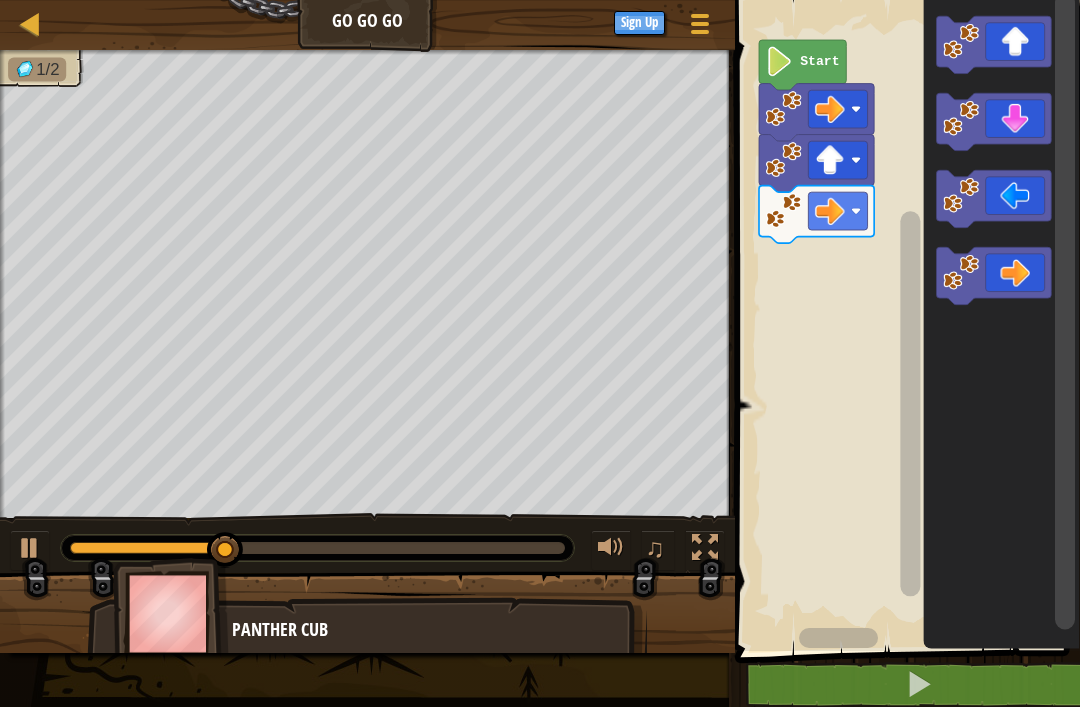 click 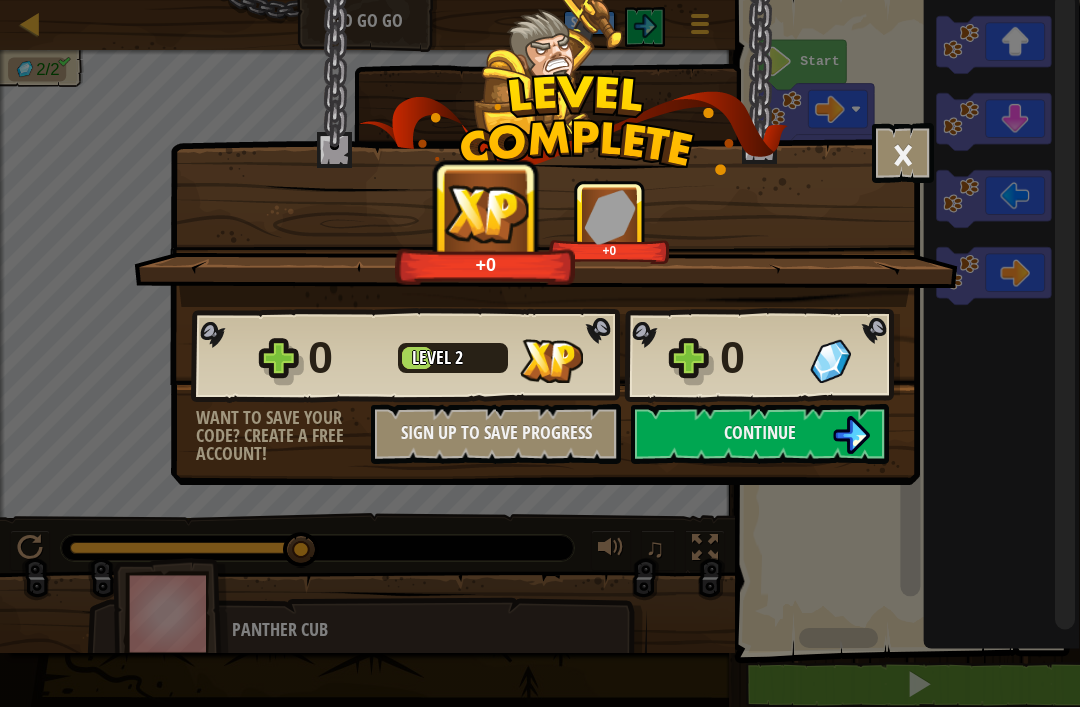 click on "Continue" at bounding box center (760, 434) 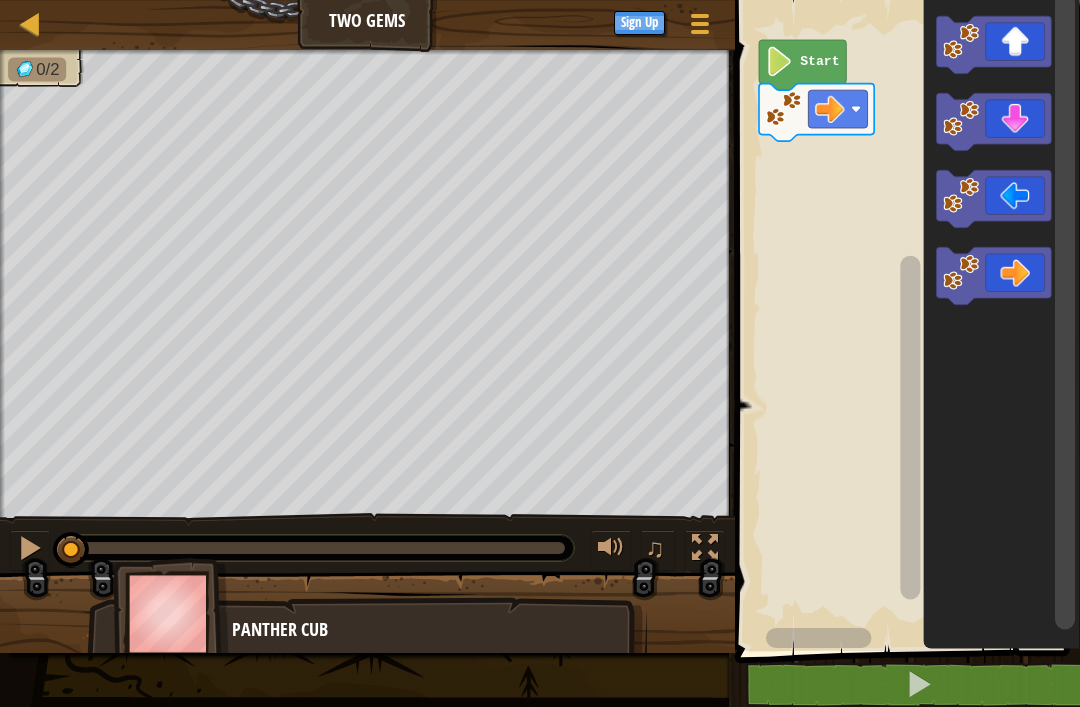 click 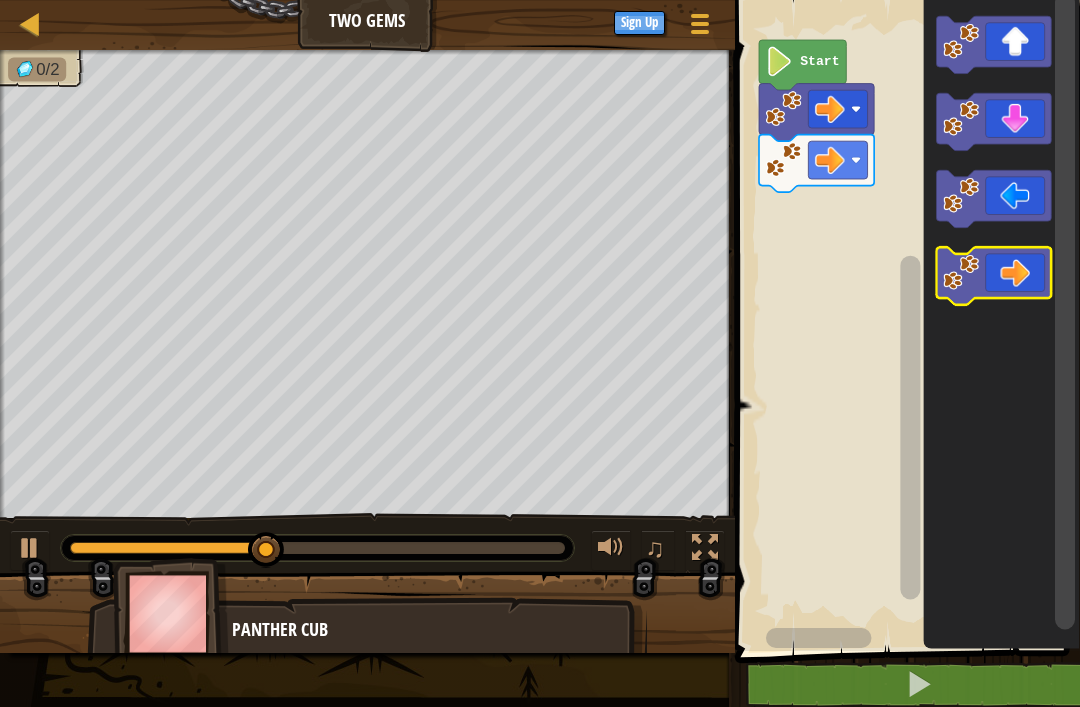 click 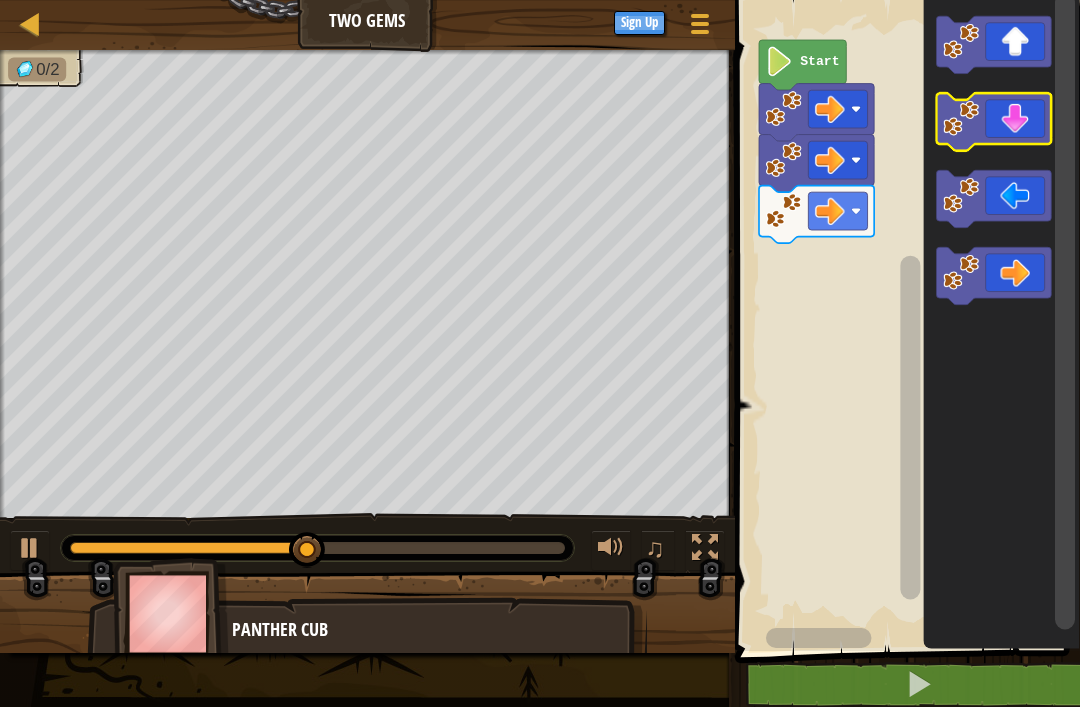 click 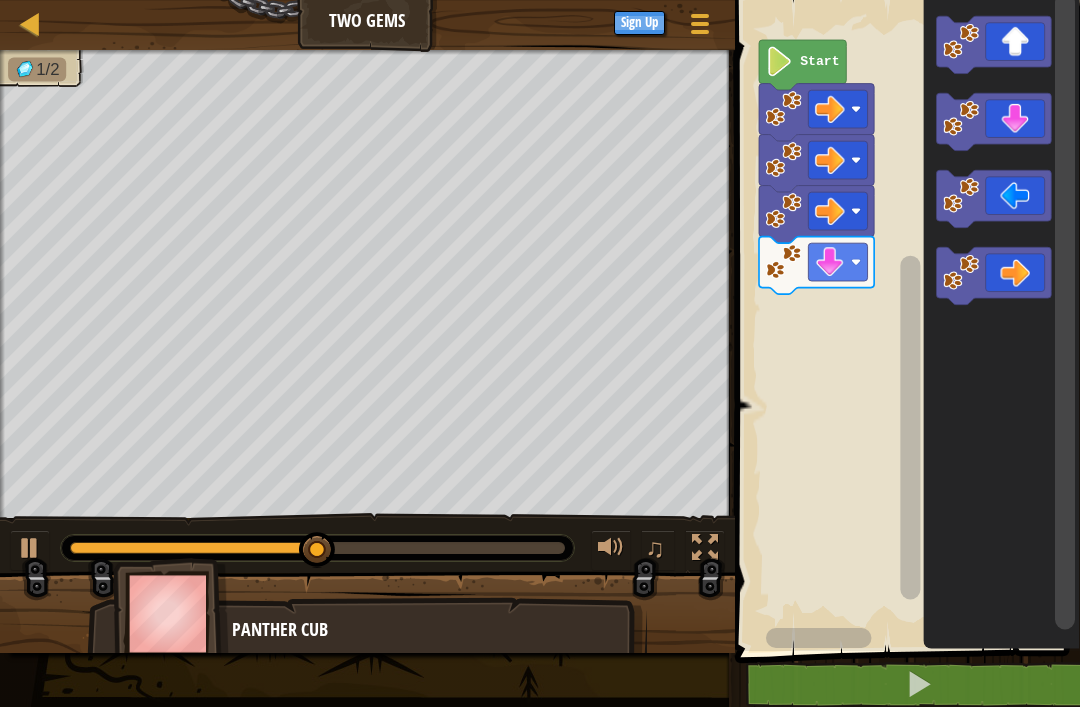 click 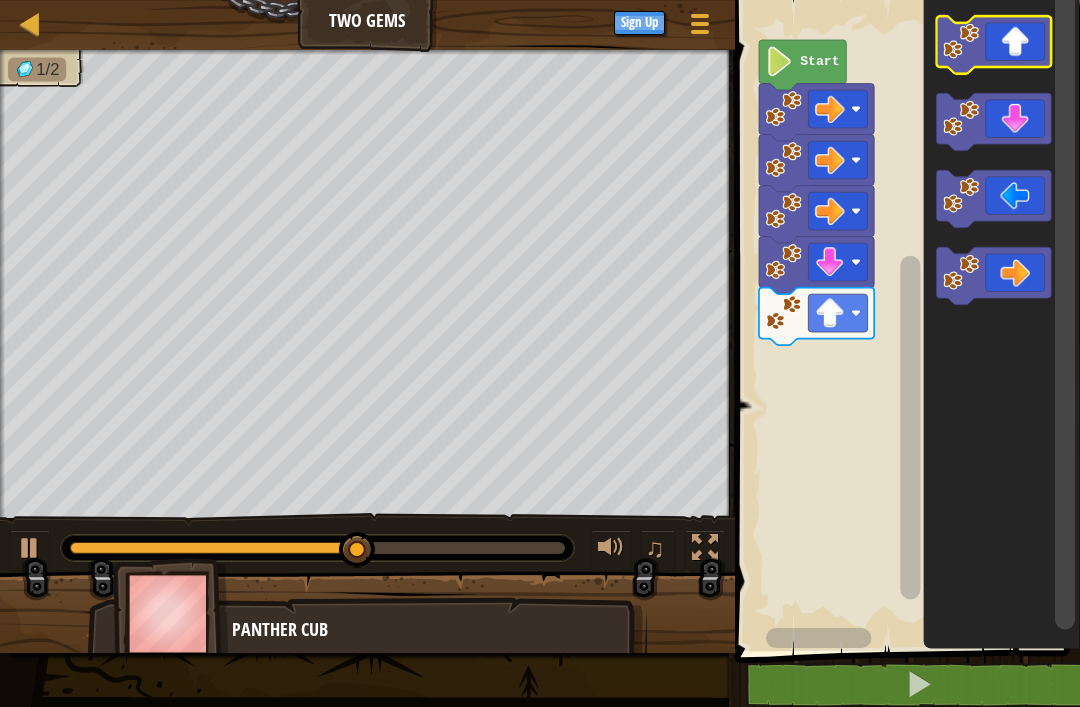 click 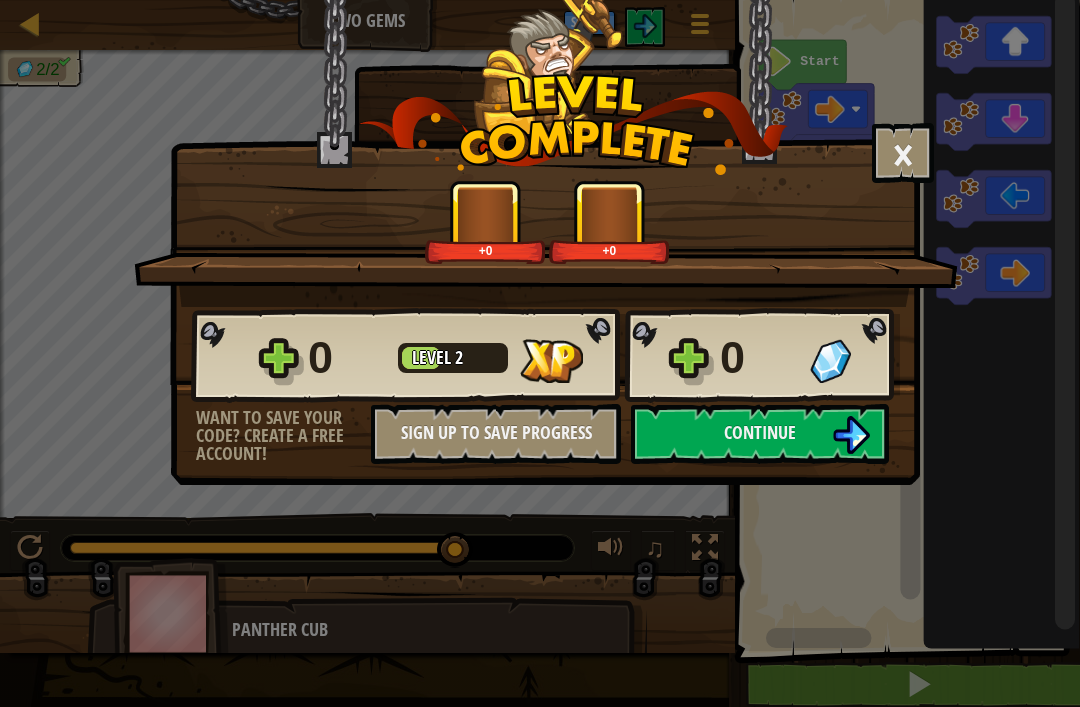 click on "Continue" at bounding box center [760, 434] 